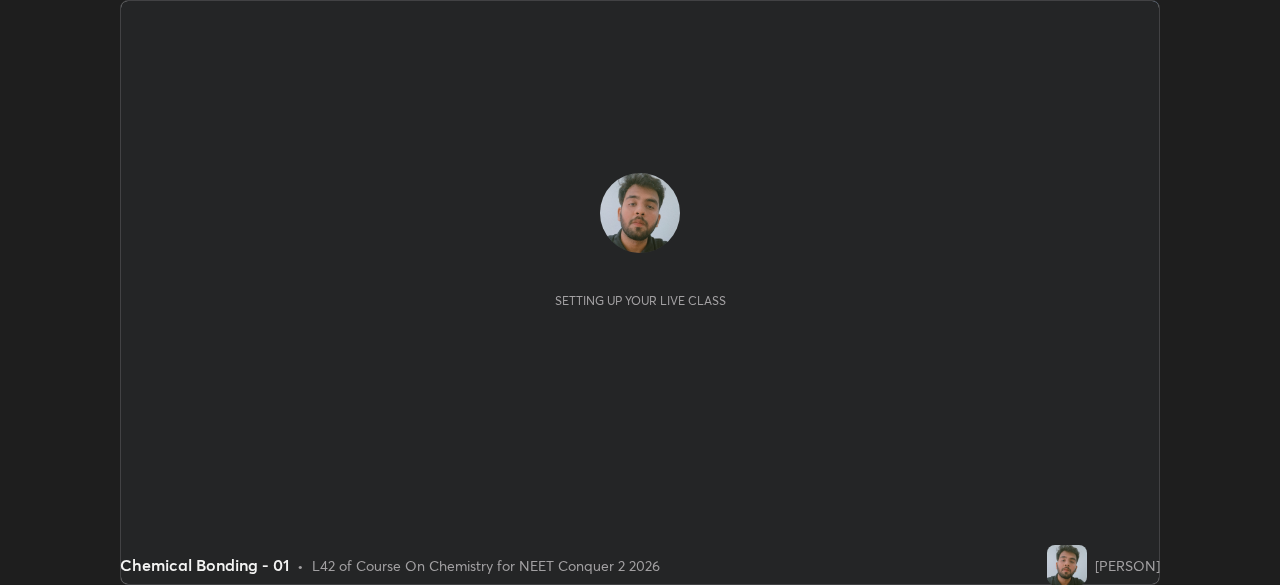 scroll, scrollTop: 0, scrollLeft: 0, axis: both 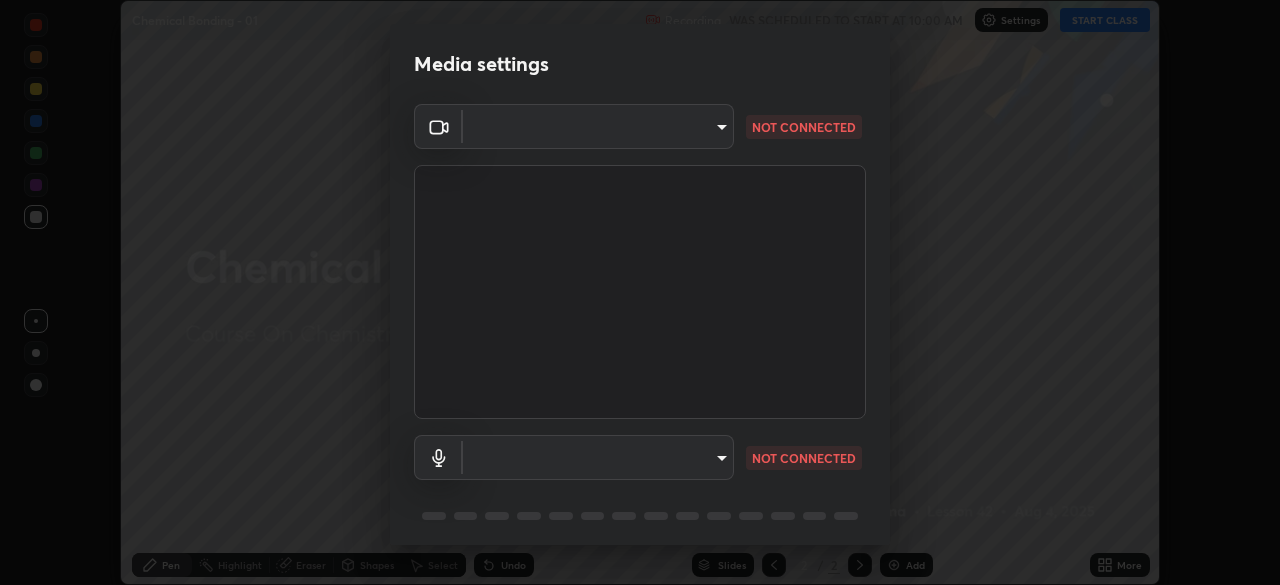 type on "1170694498857cb11788a0b7ae79d5cf1e08a6c331eb8d7031f90166f8fae325" 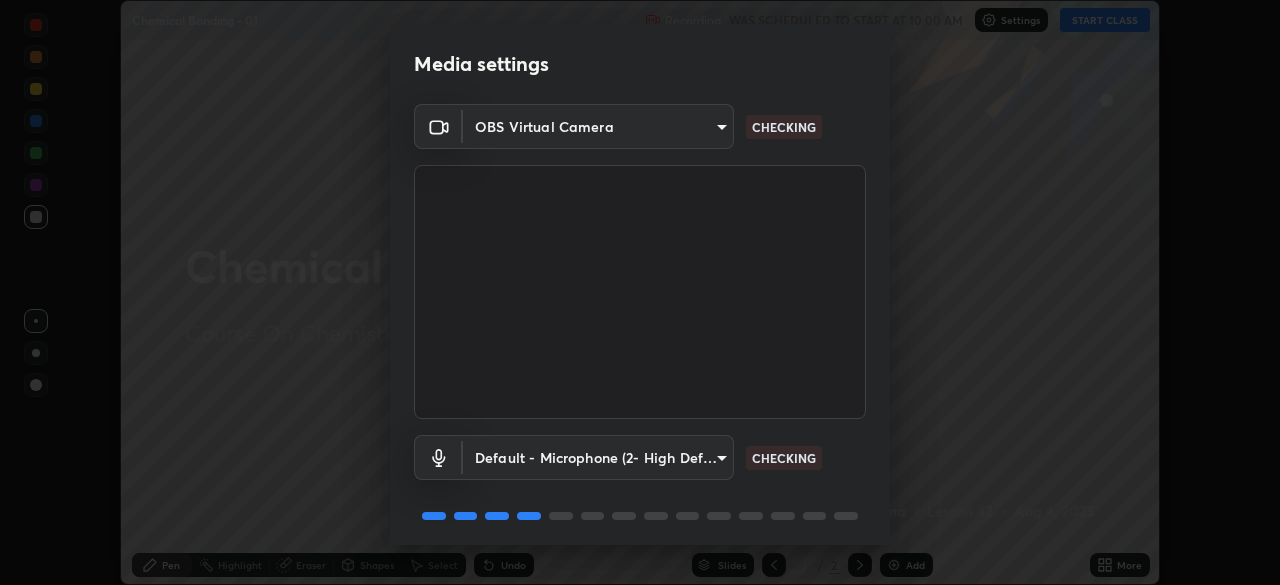 scroll, scrollTop: 71, scrollLeft: 0, axis: vertical 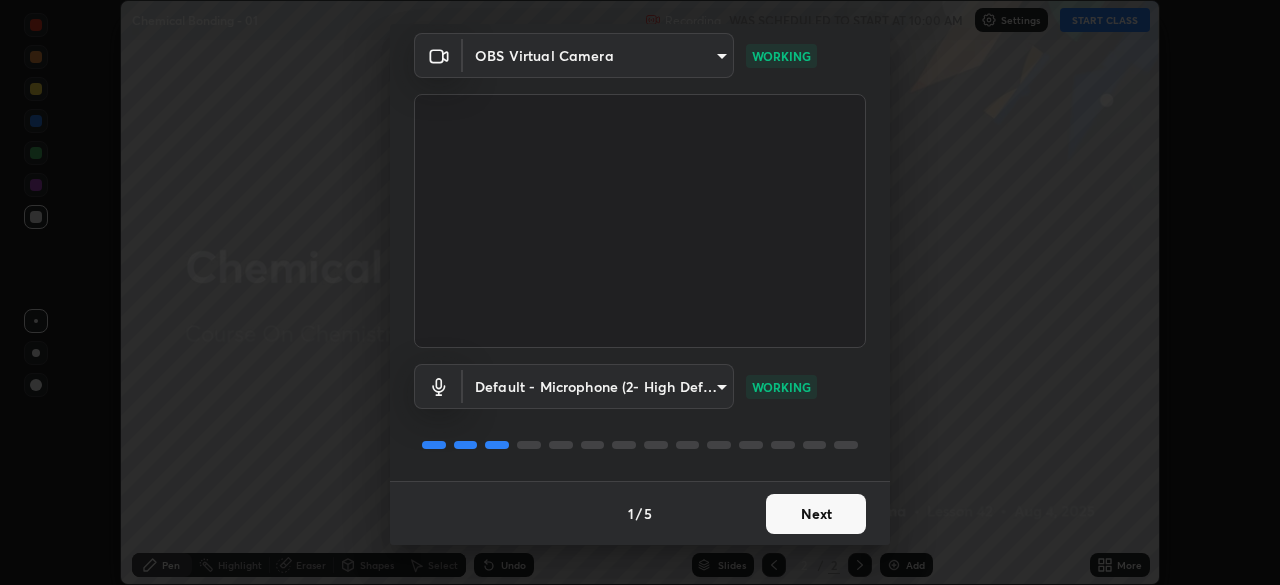 click on "Next" at bounding box center [816, 514] 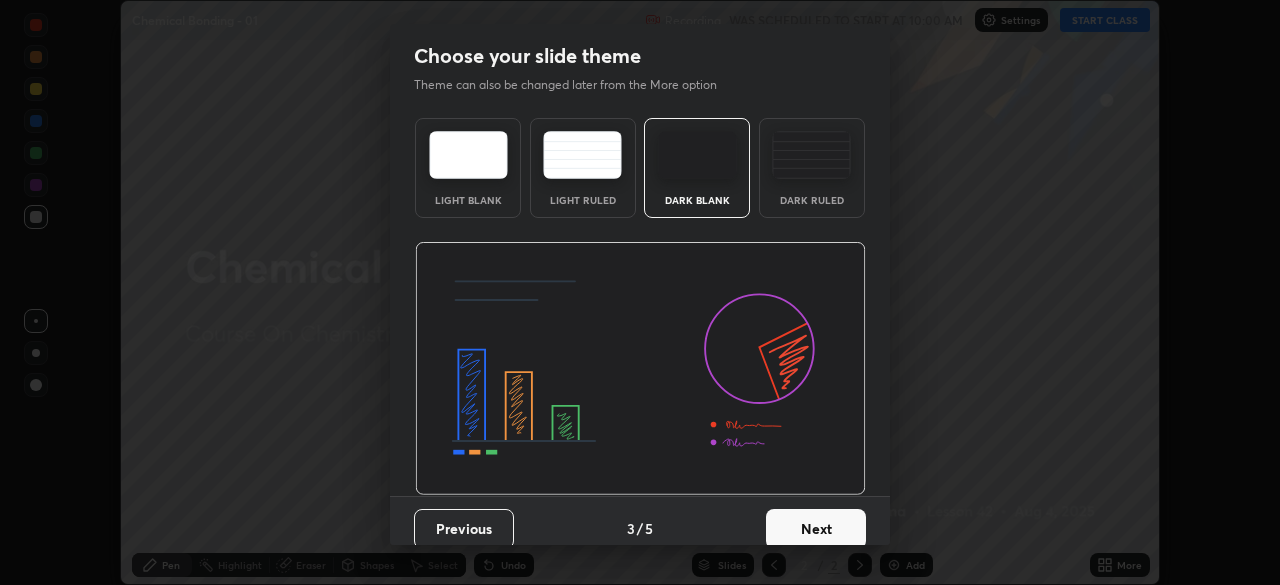 click on "Next" at bounding box center (816, 529) 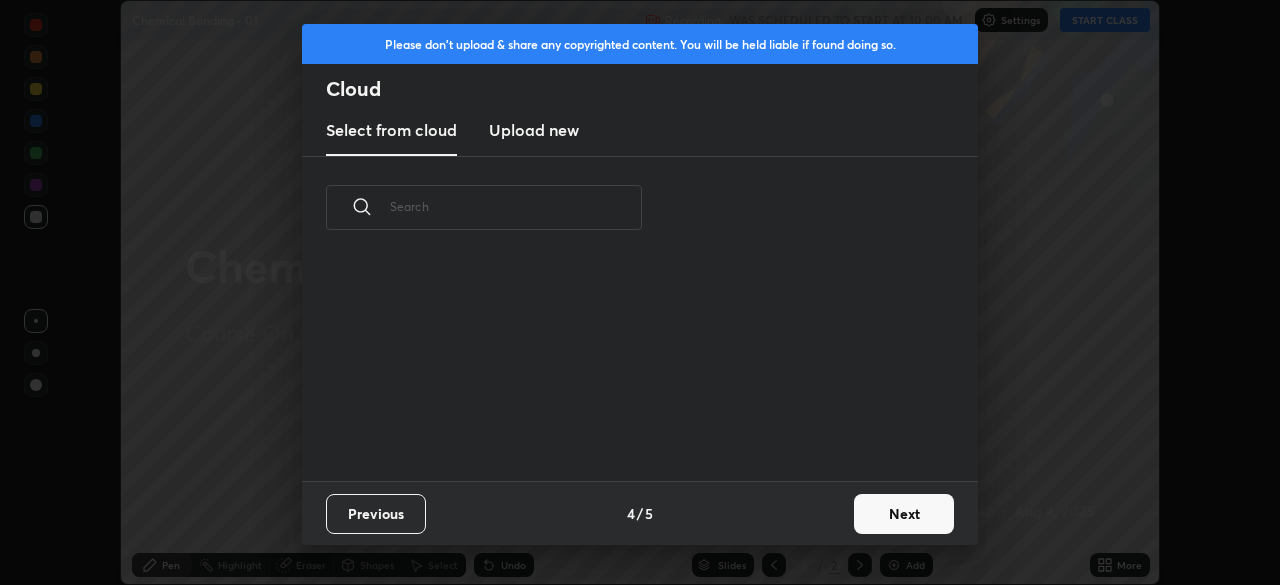 click on "Previous 4 / 5 Next" at bounding box center (640, 513) 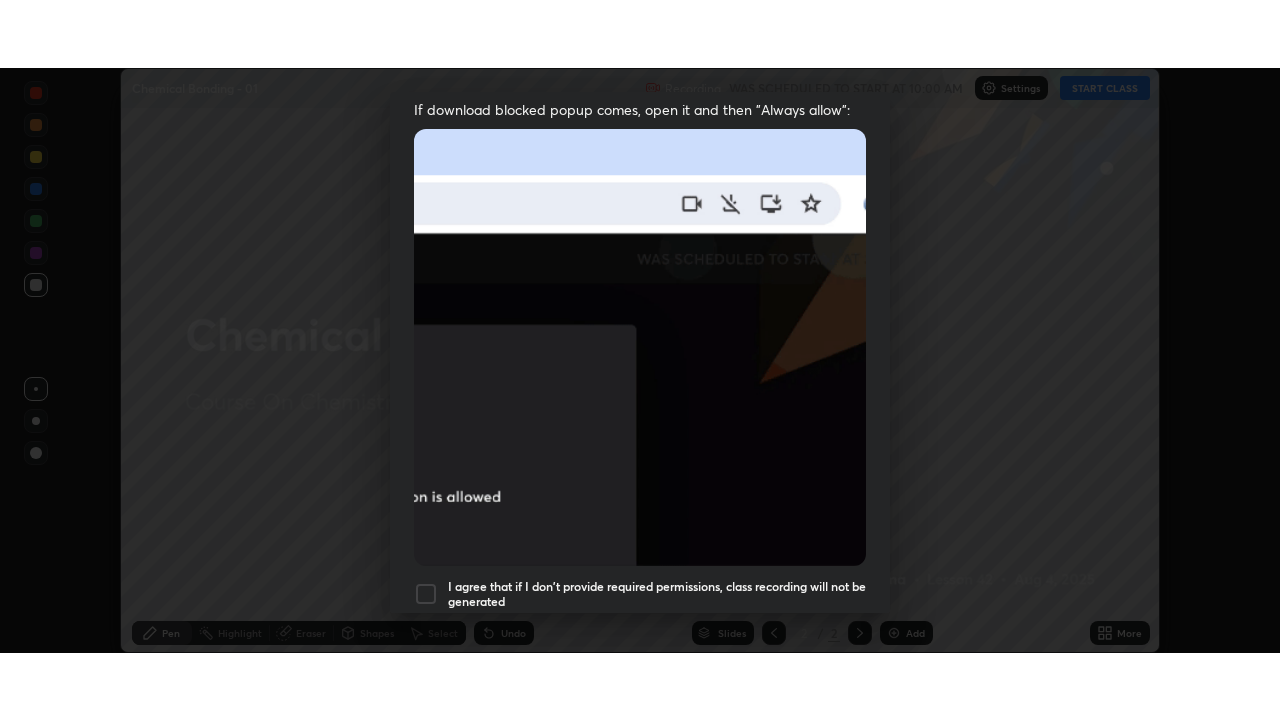 scroll, scrollTop: 479, scrollLeft: 0, axis: vertical 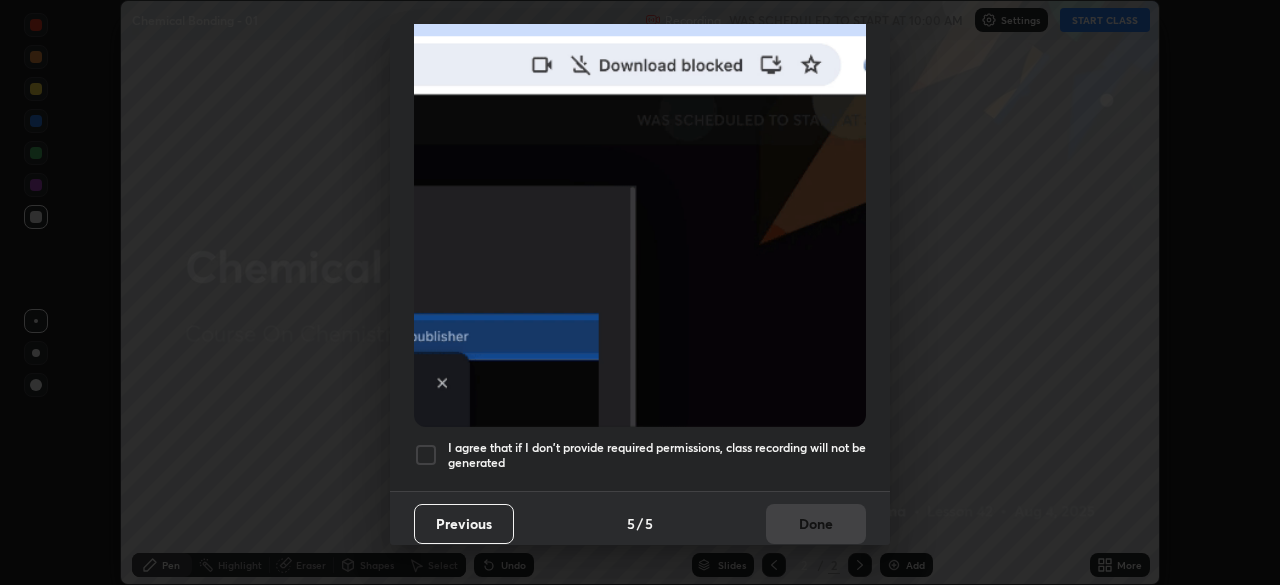 click on "I agree that if I don't provide required permissions, class recording will not be generated" at bounding box center [657, 455] 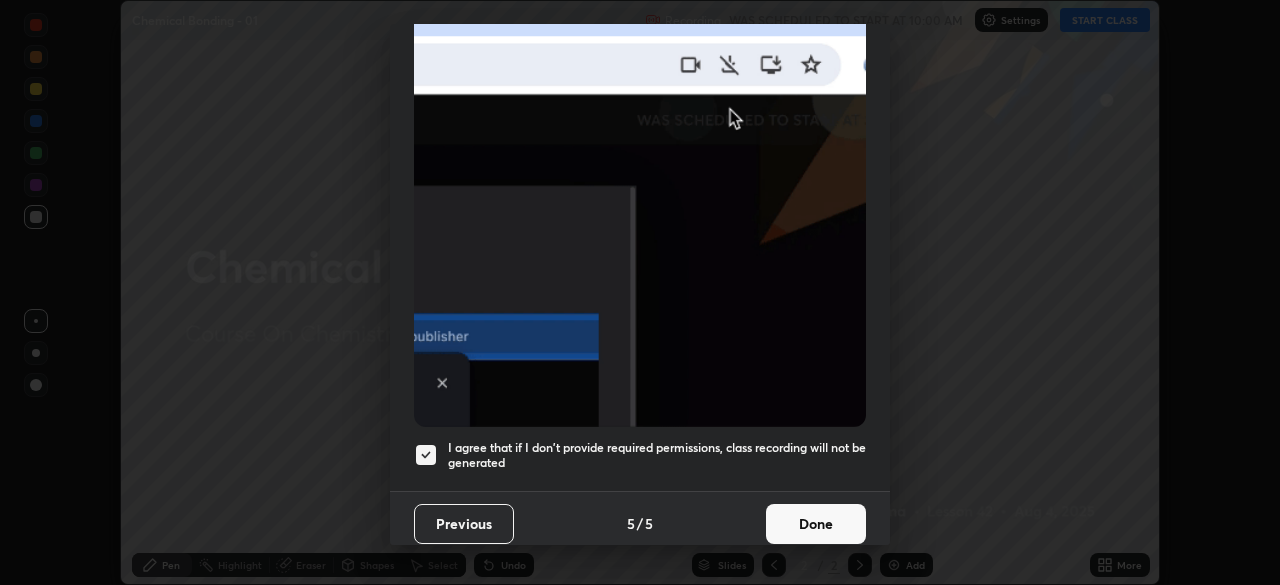 click on "Done" at bounding box center [816, 524] 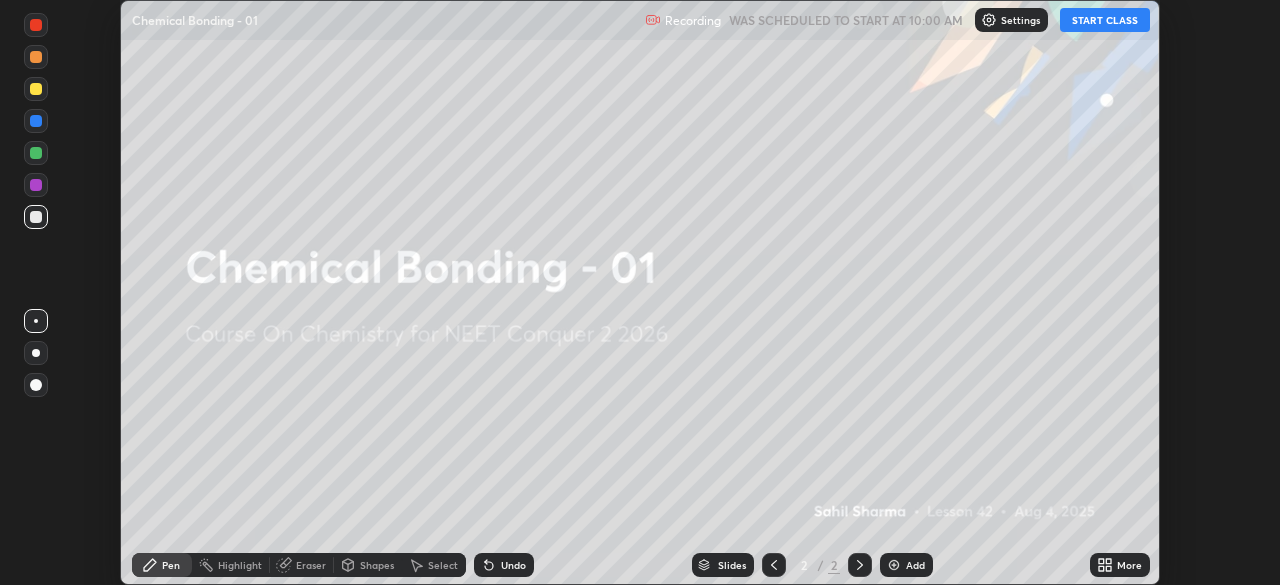 click 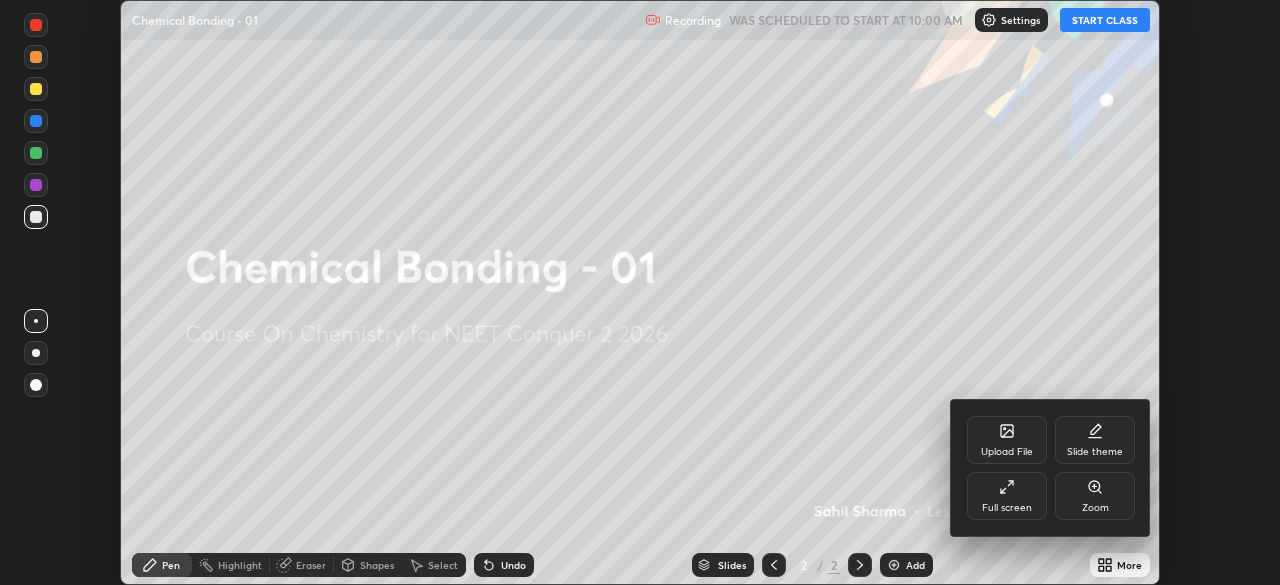 click on "Full screen" at bounding box center [1007, 508] 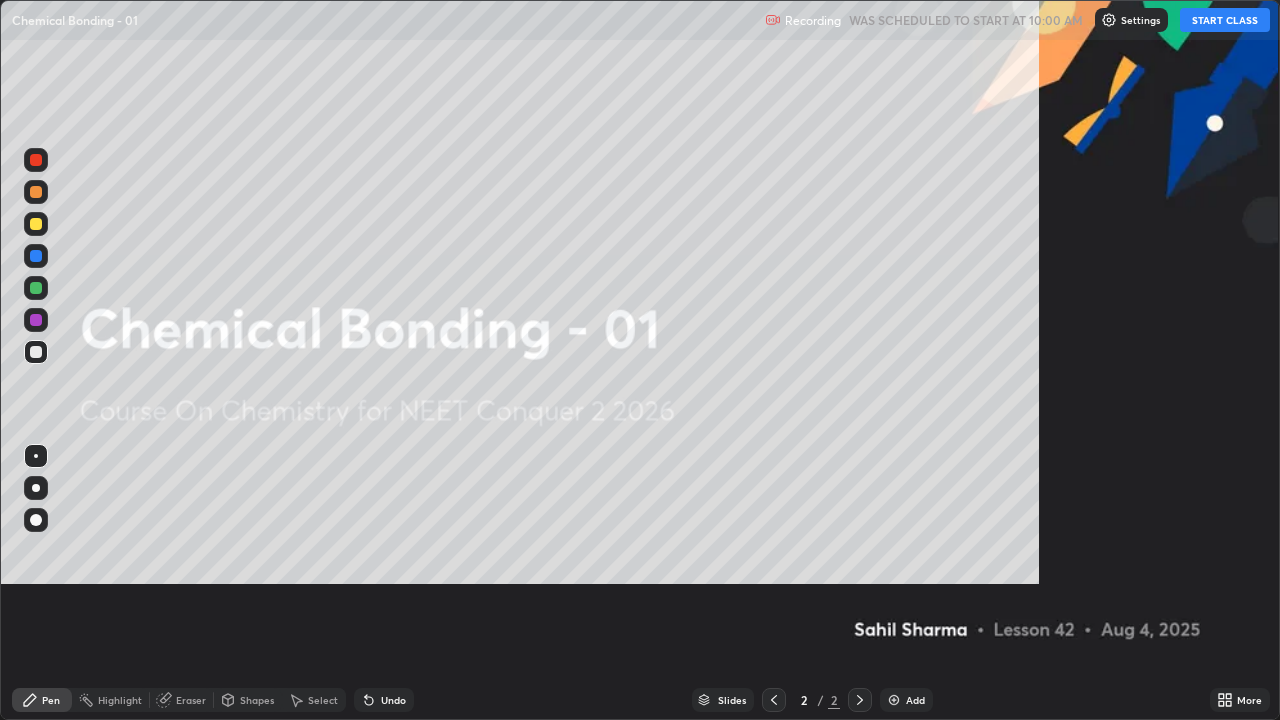 scroll, scrollTop: 99280, scrollLeft: 98720, axis: both 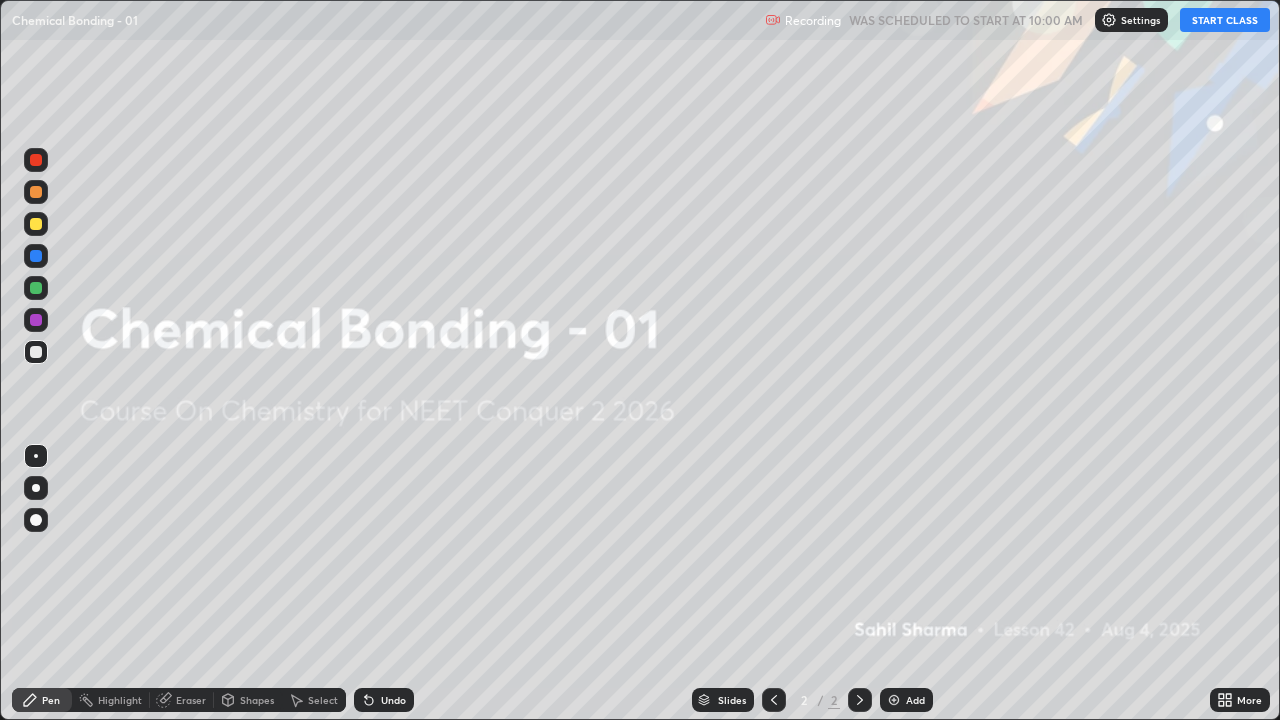 click on "START CLASS" at bounding box center (1225, 20) 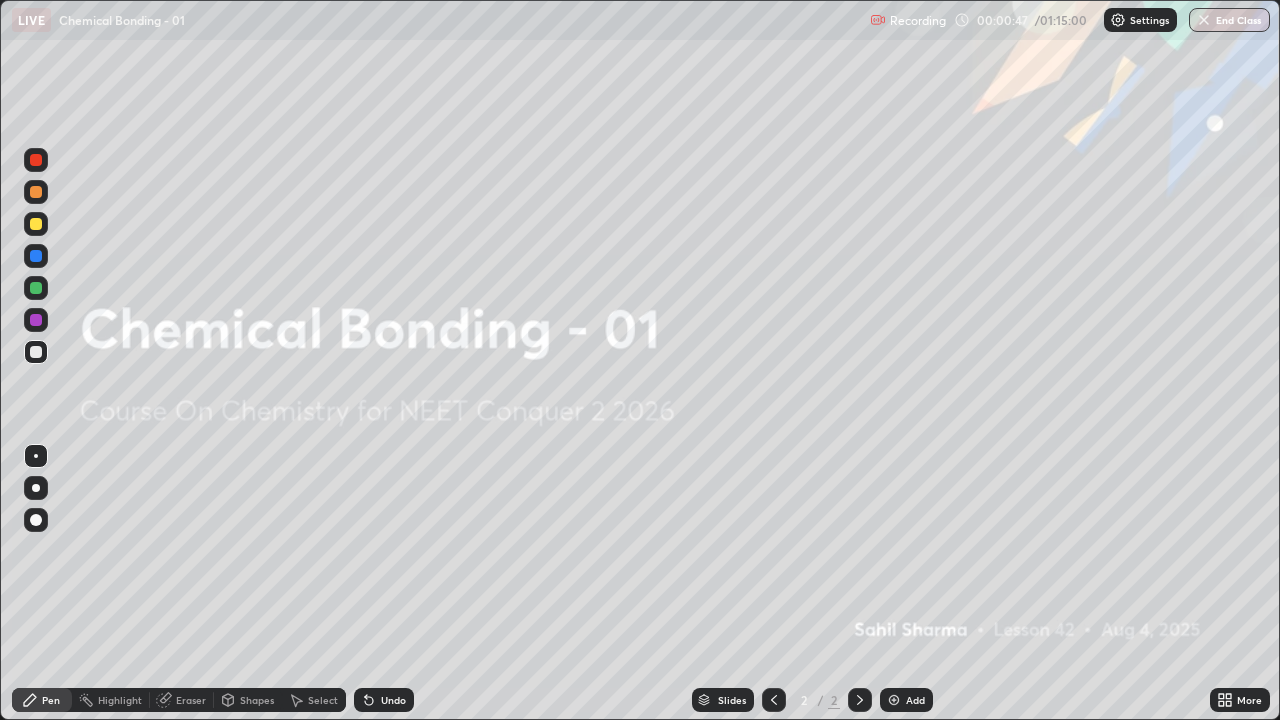 click at bounding box center [894, 700] 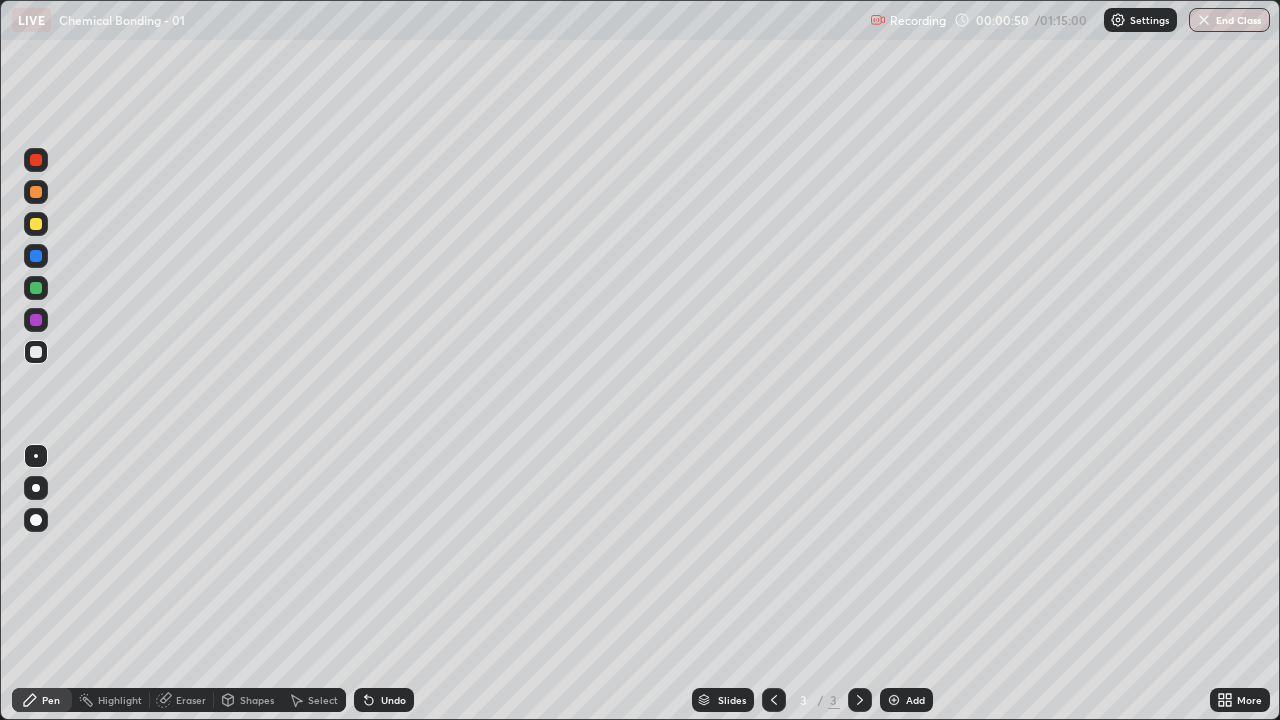 click at bounding box center [36, 224] 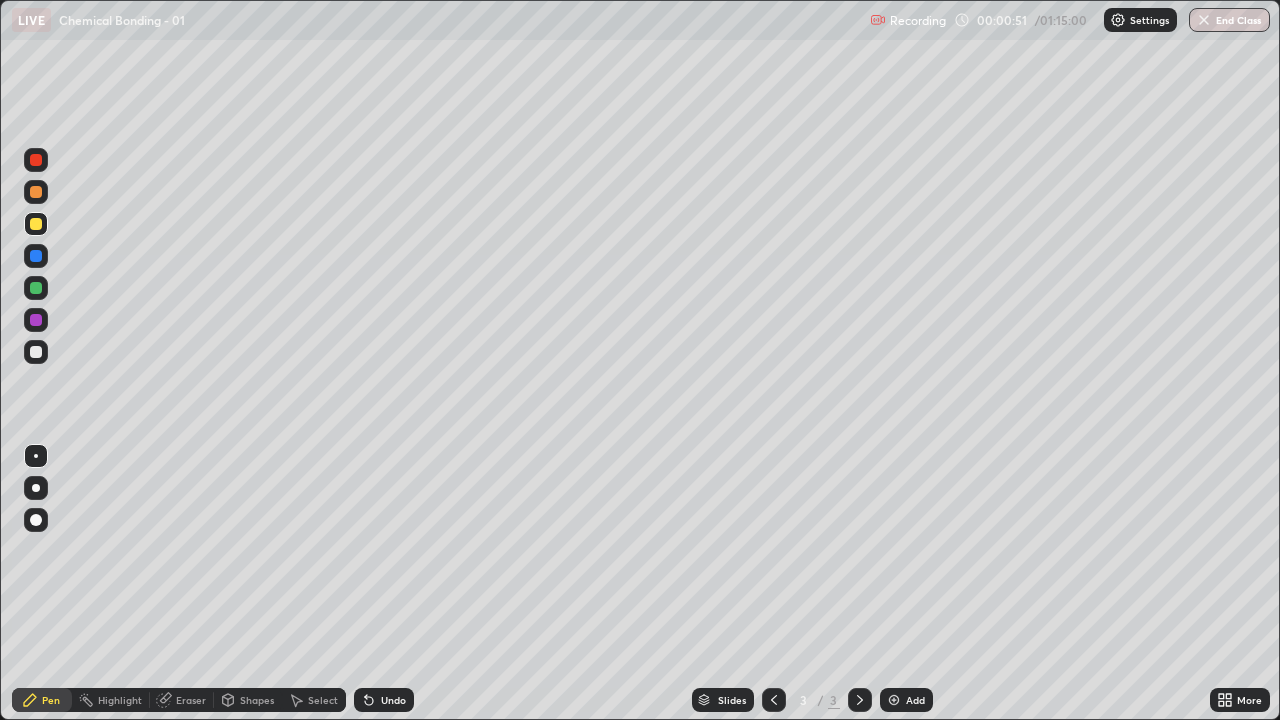 click at bounding box center [36, 520] 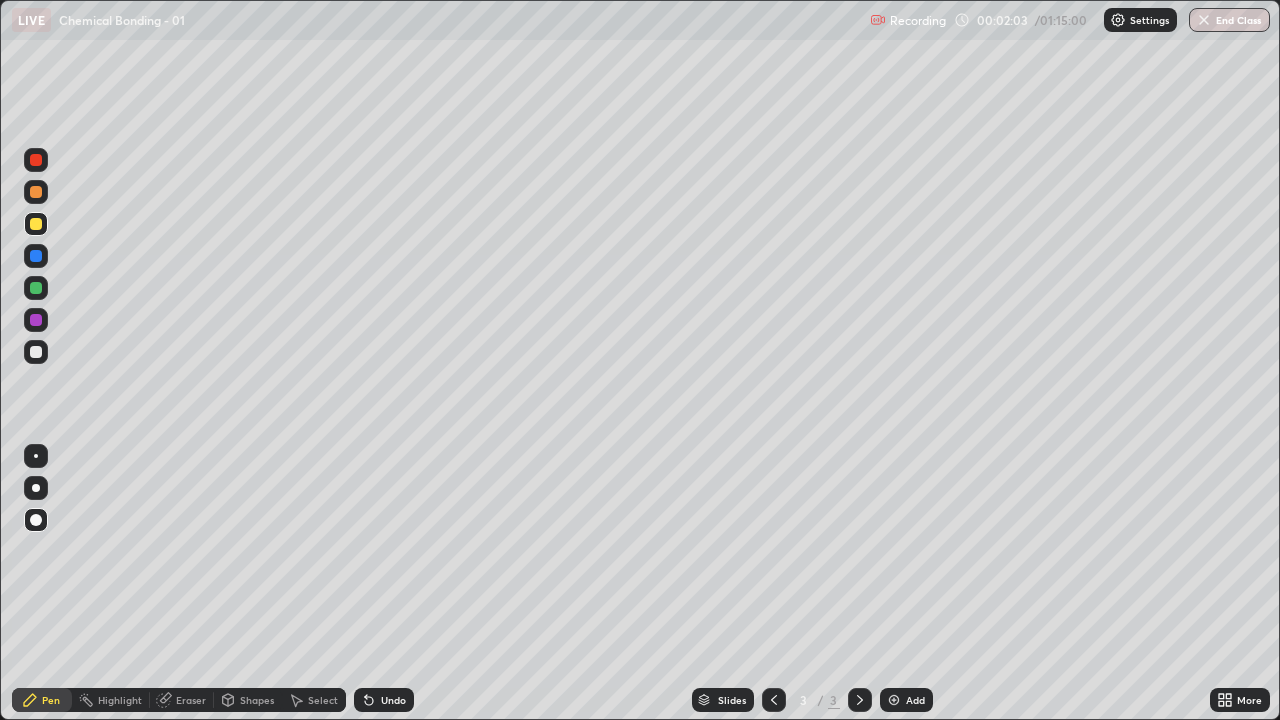 click at bounding box center [36, 352] 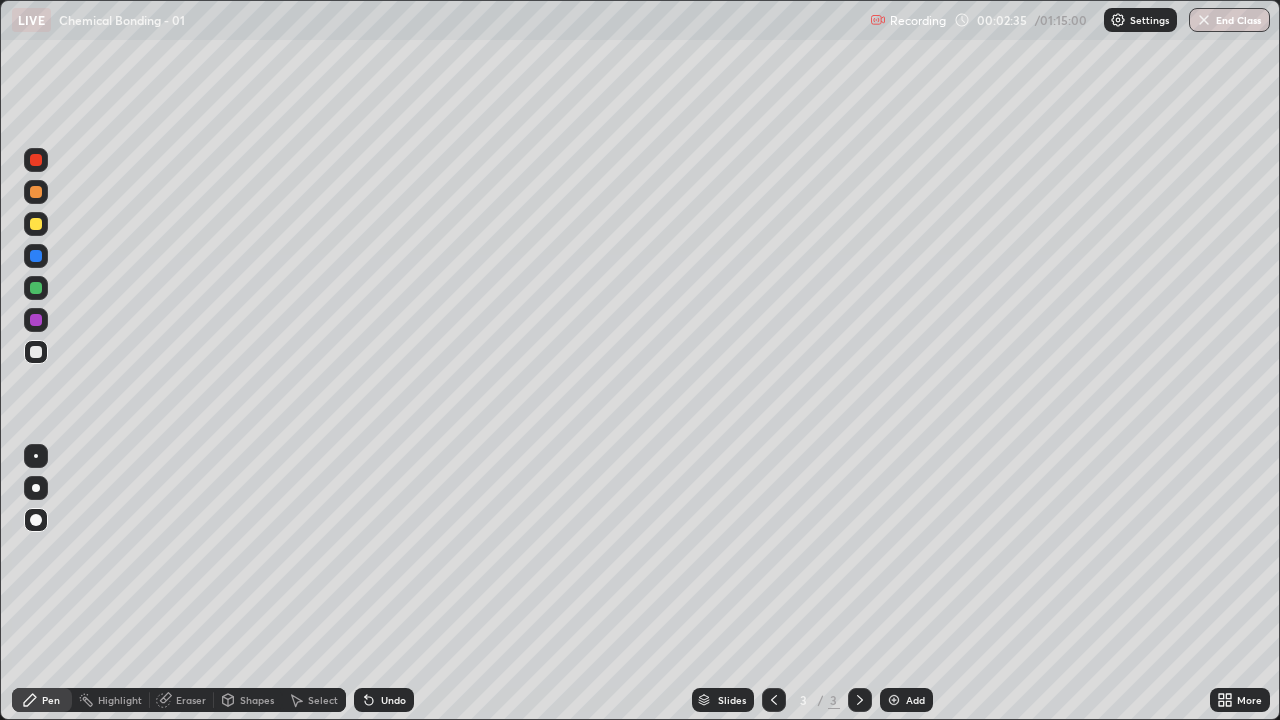 click at bounding box center [36, 288] 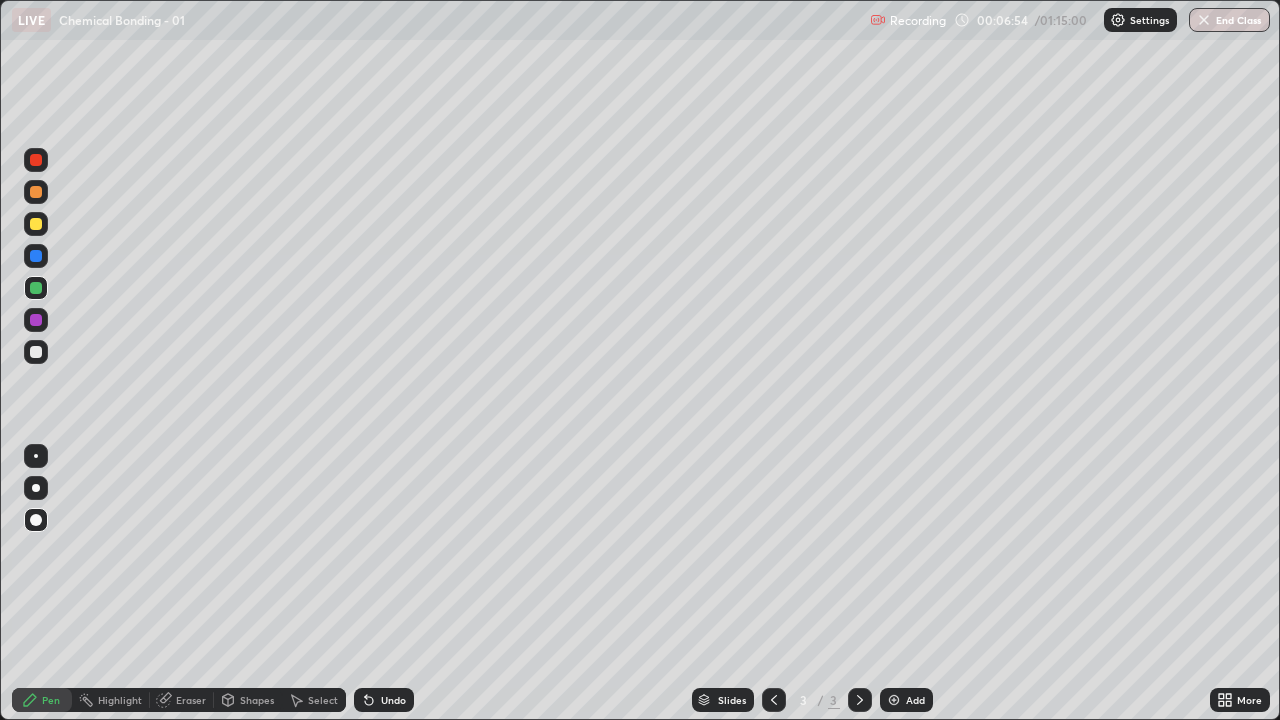click at bounding box center (36, 352) 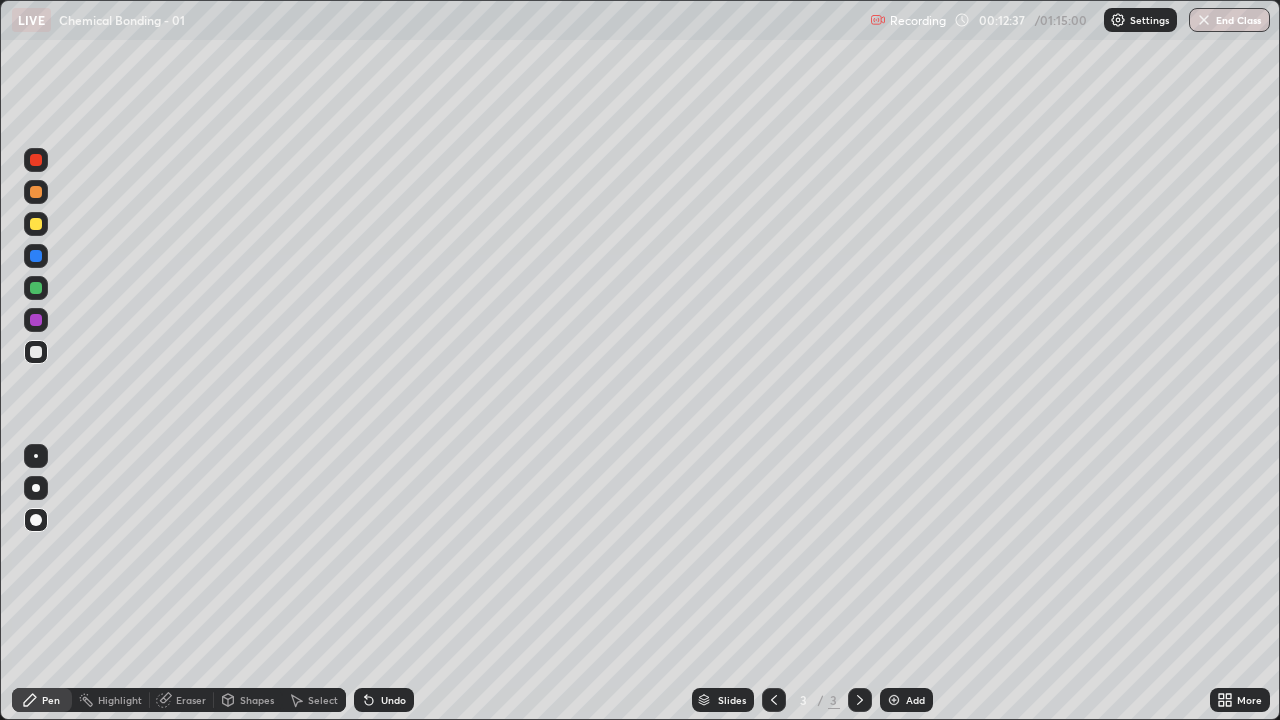 click on "Add" at bounding box center [915, 700] 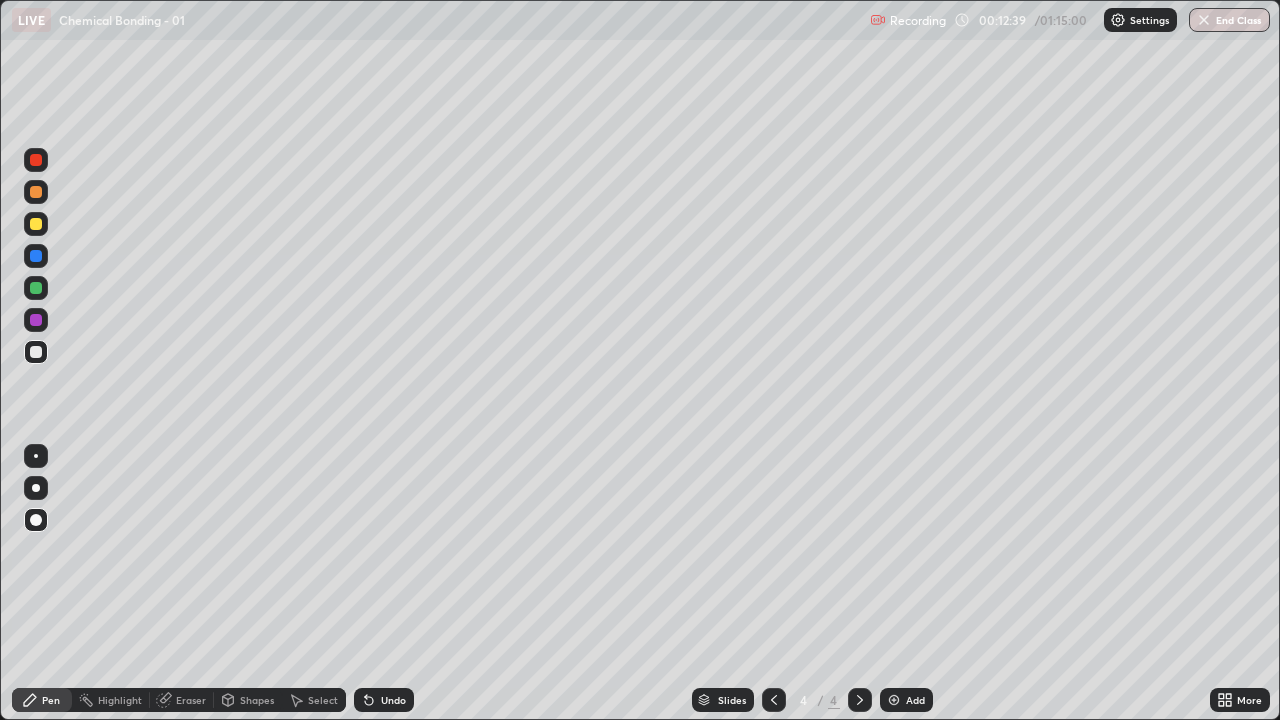 click at bounding box center [36, 224] 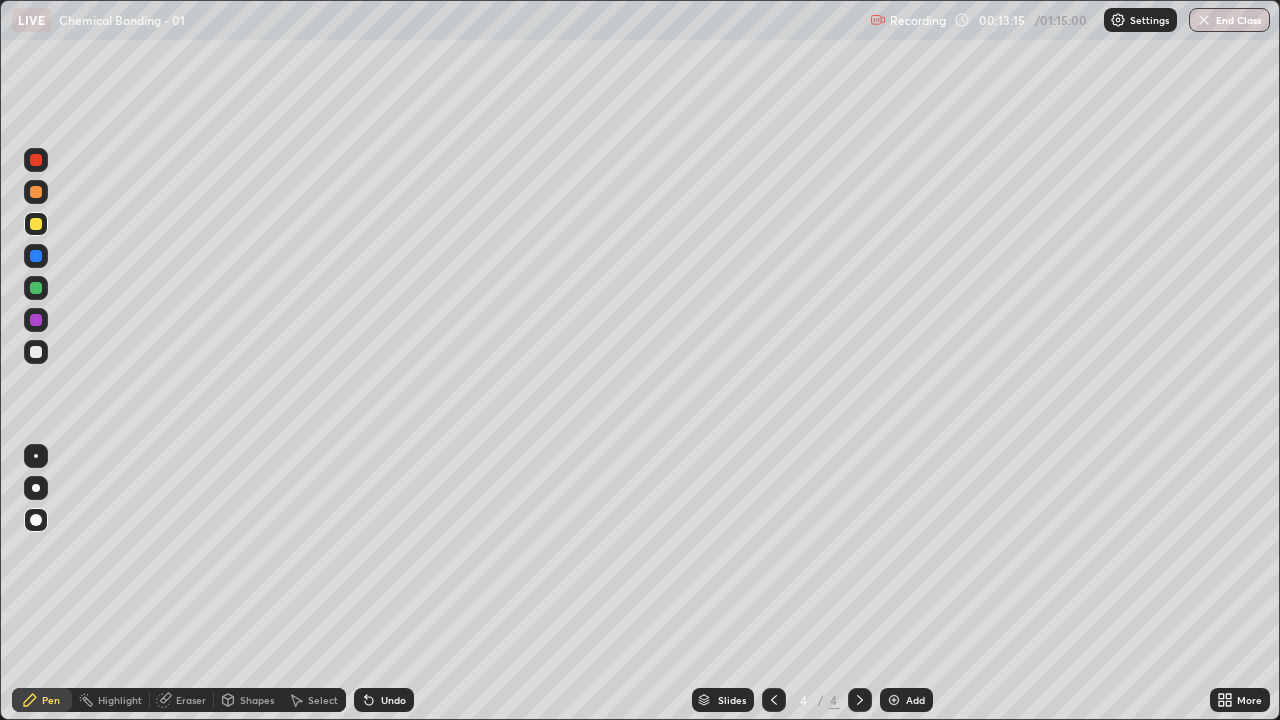 click at bounding box center [36, 288] 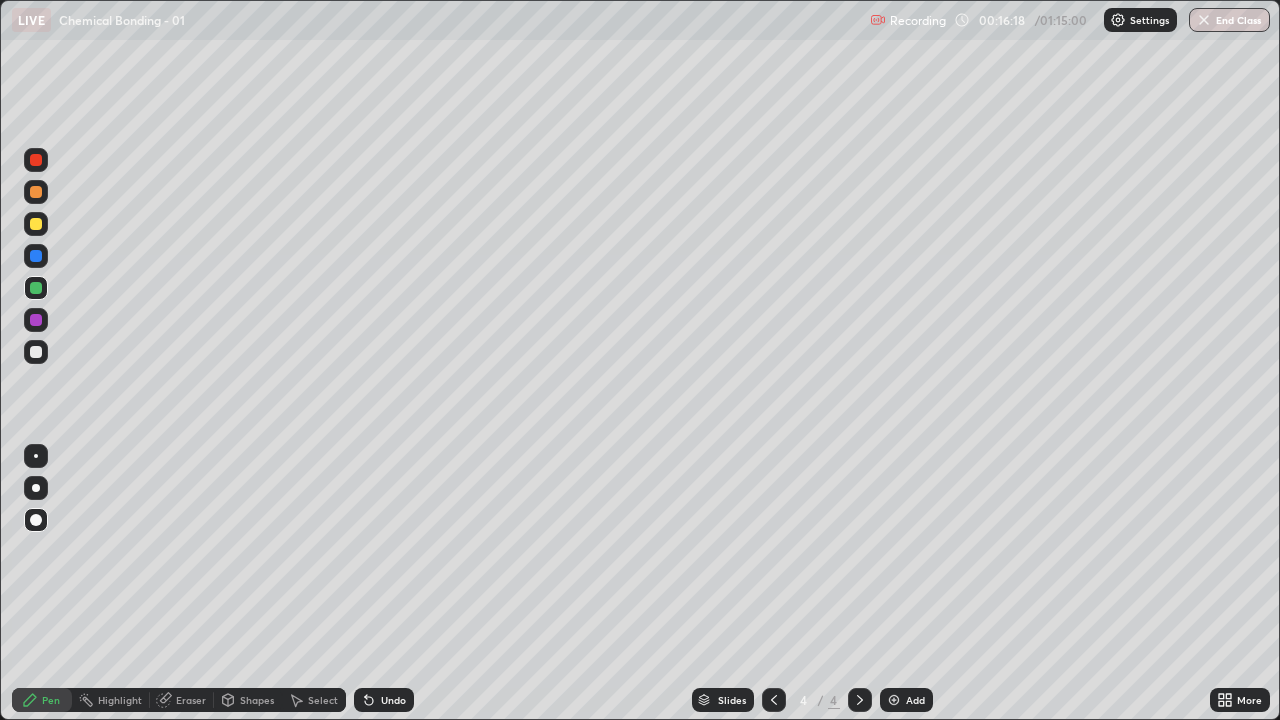 click at bounding box center [36, 352] 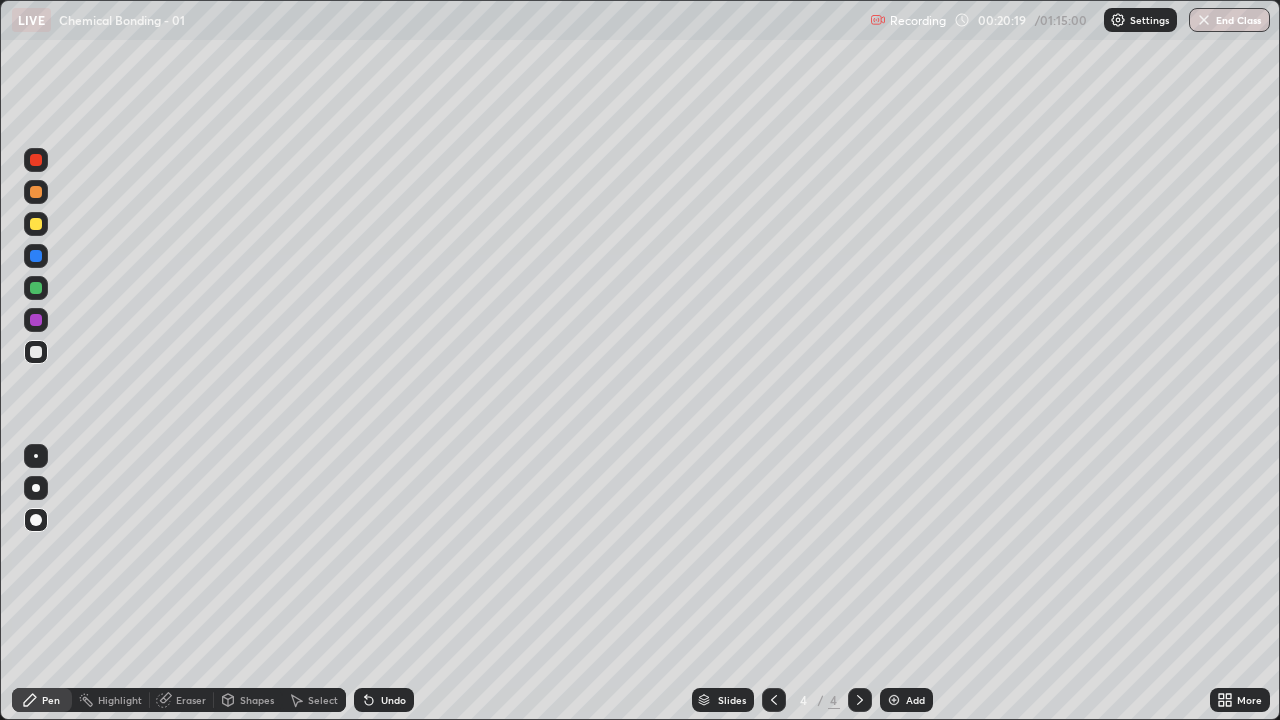 click on "Add" at bounding box center (906, 700) 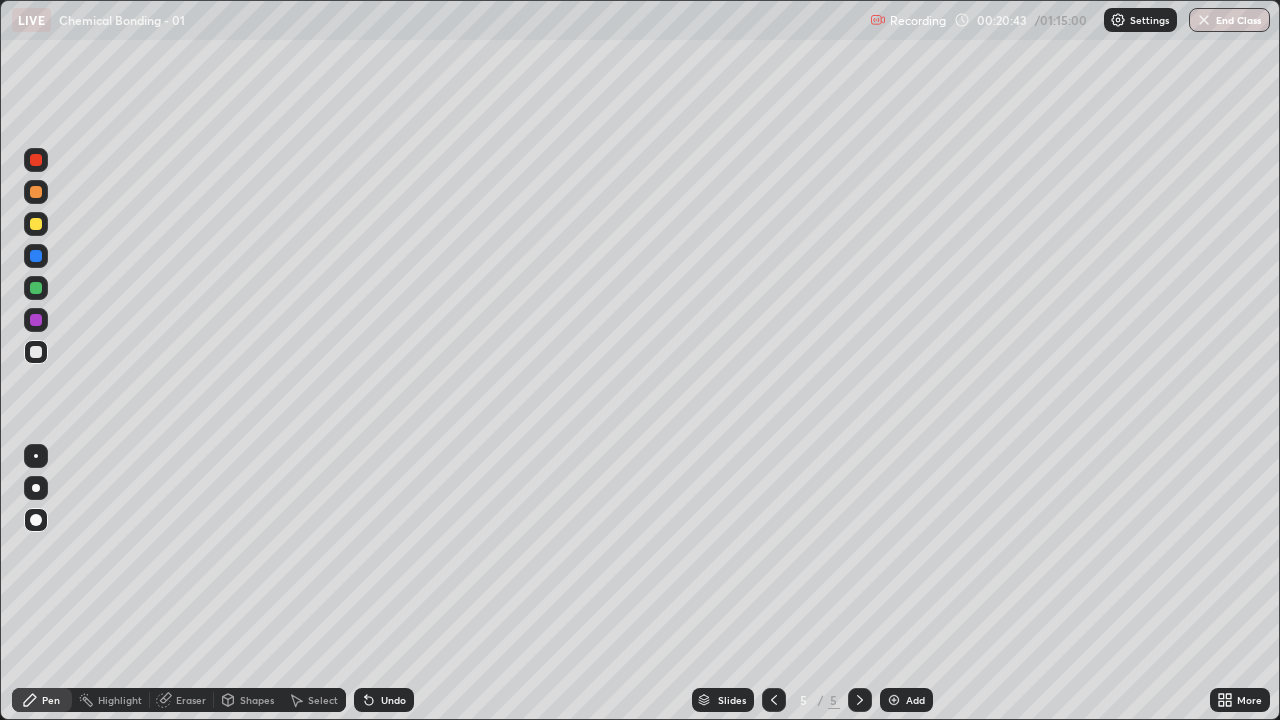 click at bounding box center (36, 352) 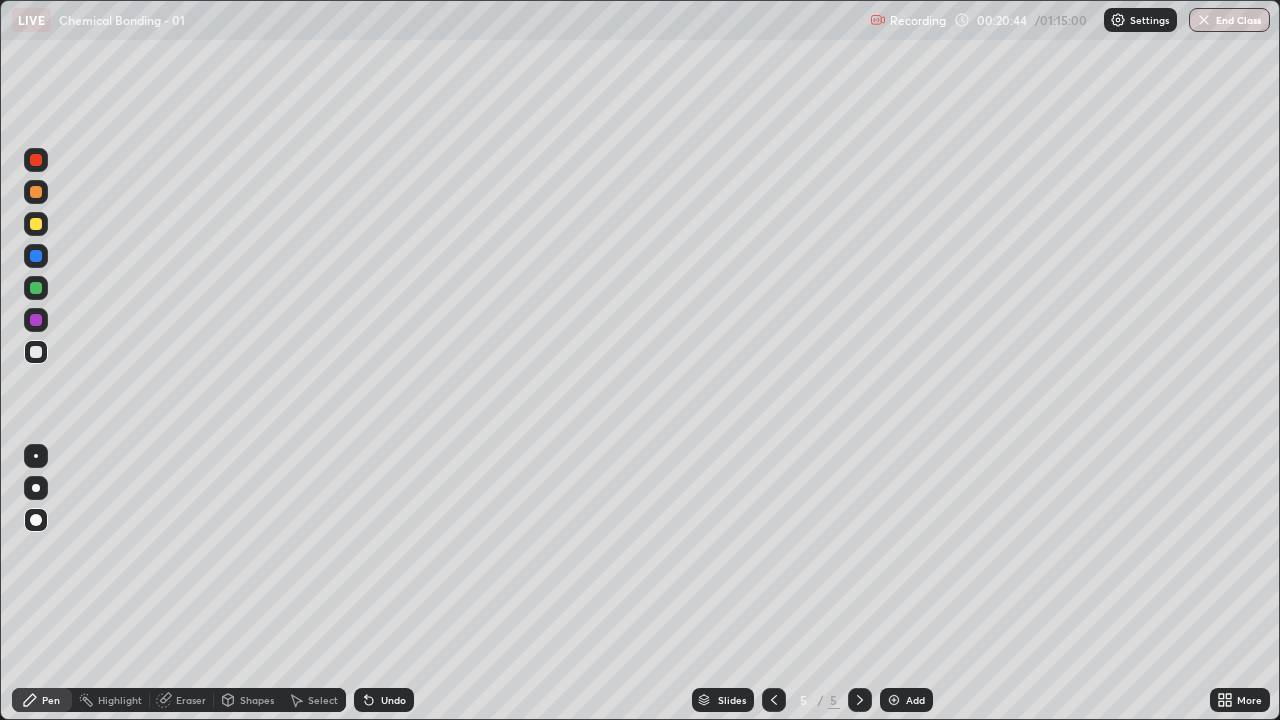 click at bounding box center (36, 224) 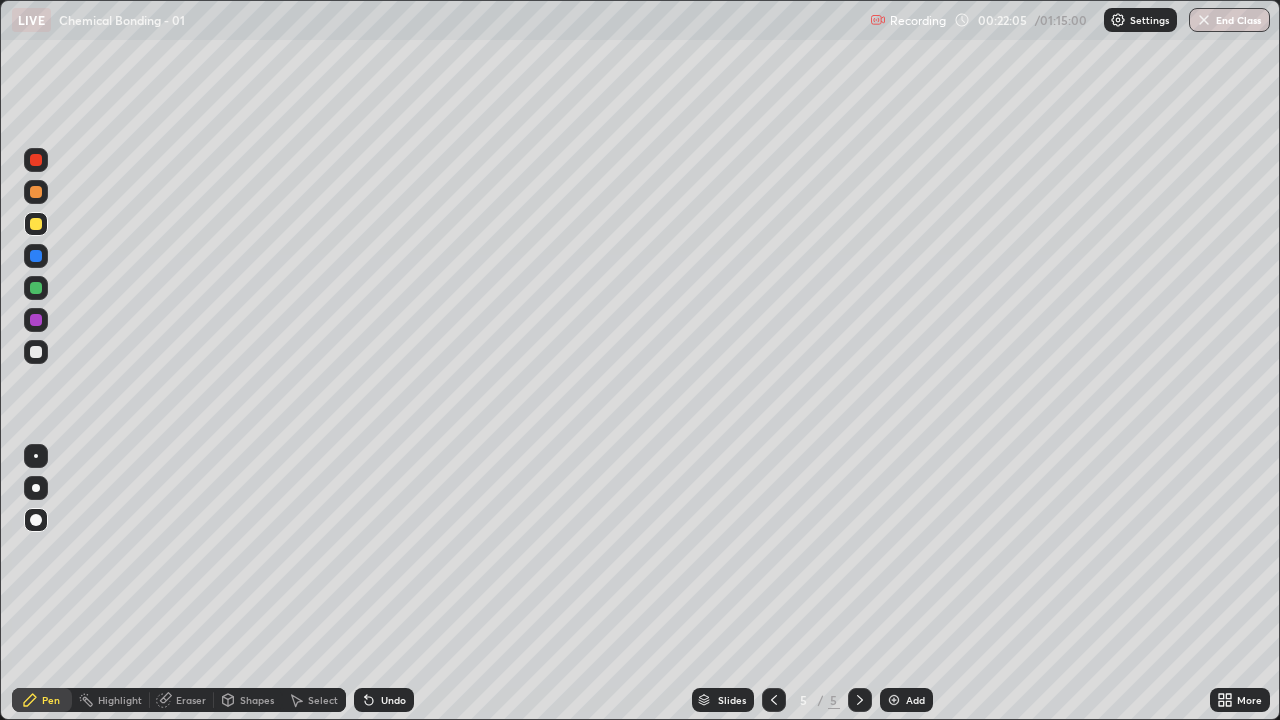 click at bounding box center [36, 288] 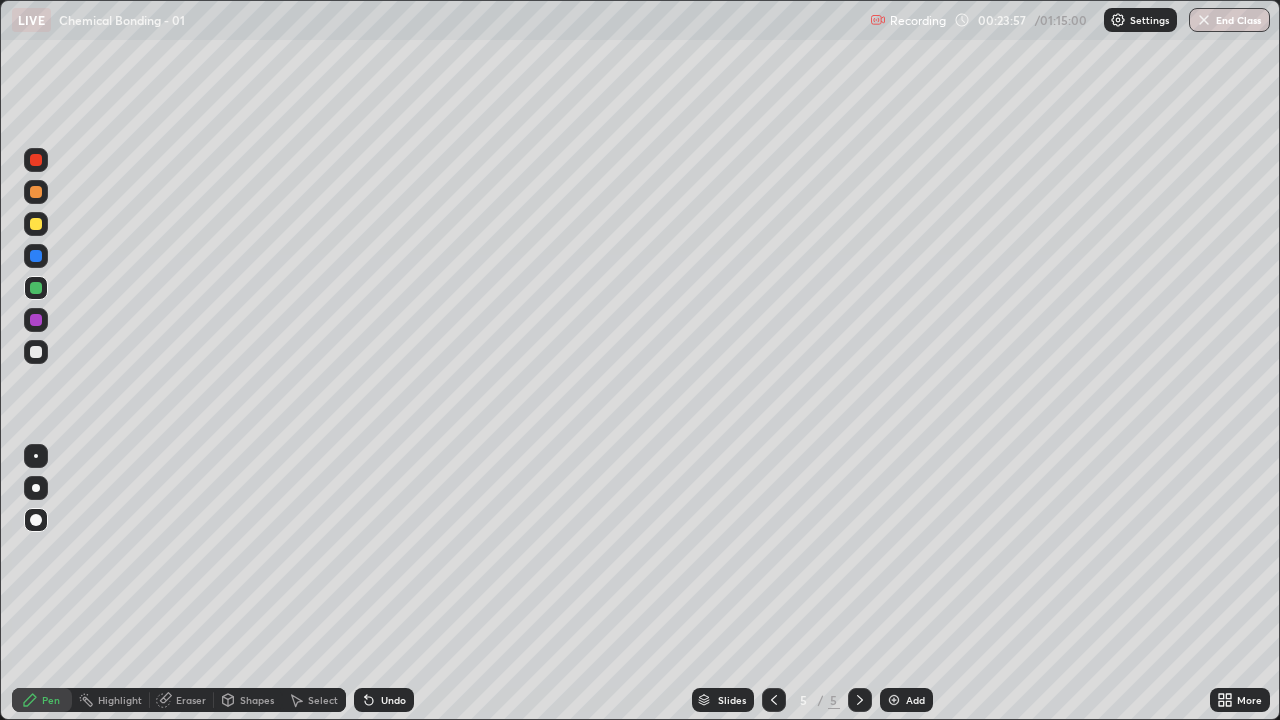 click on "Eraser" at bounding box center (191, 700) 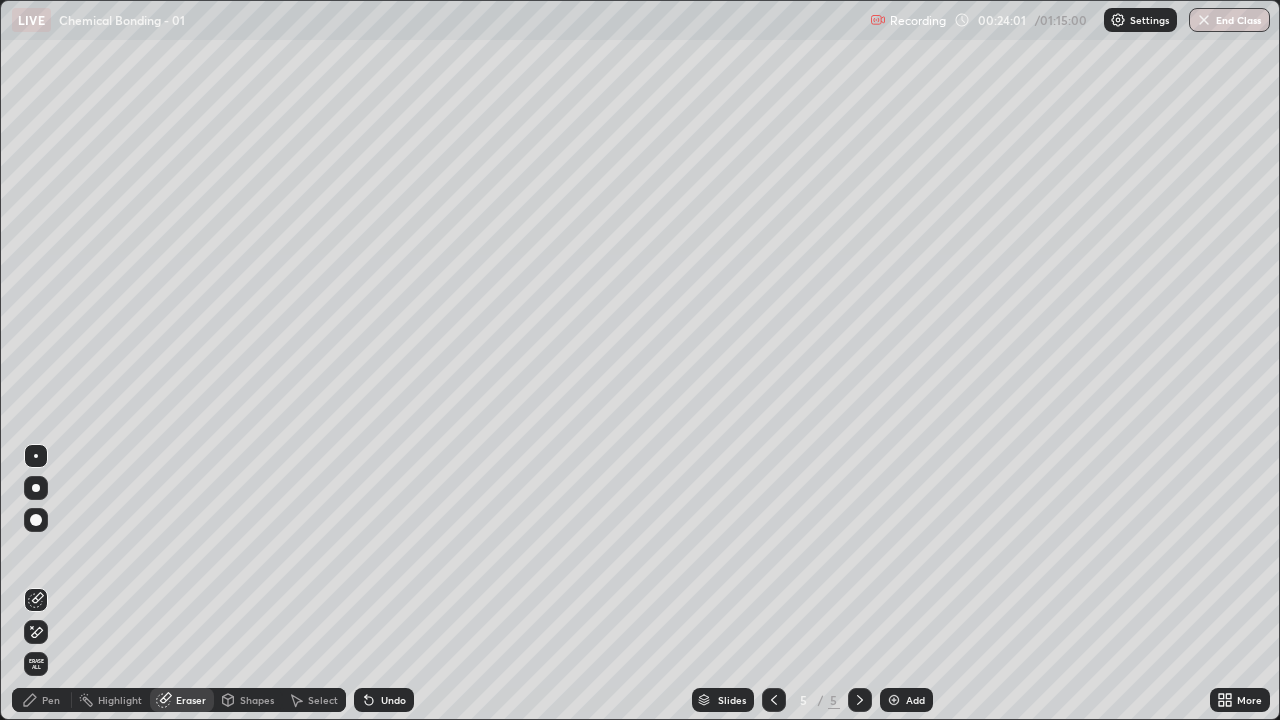 click on "Pen" at bounding box center [42, 700] 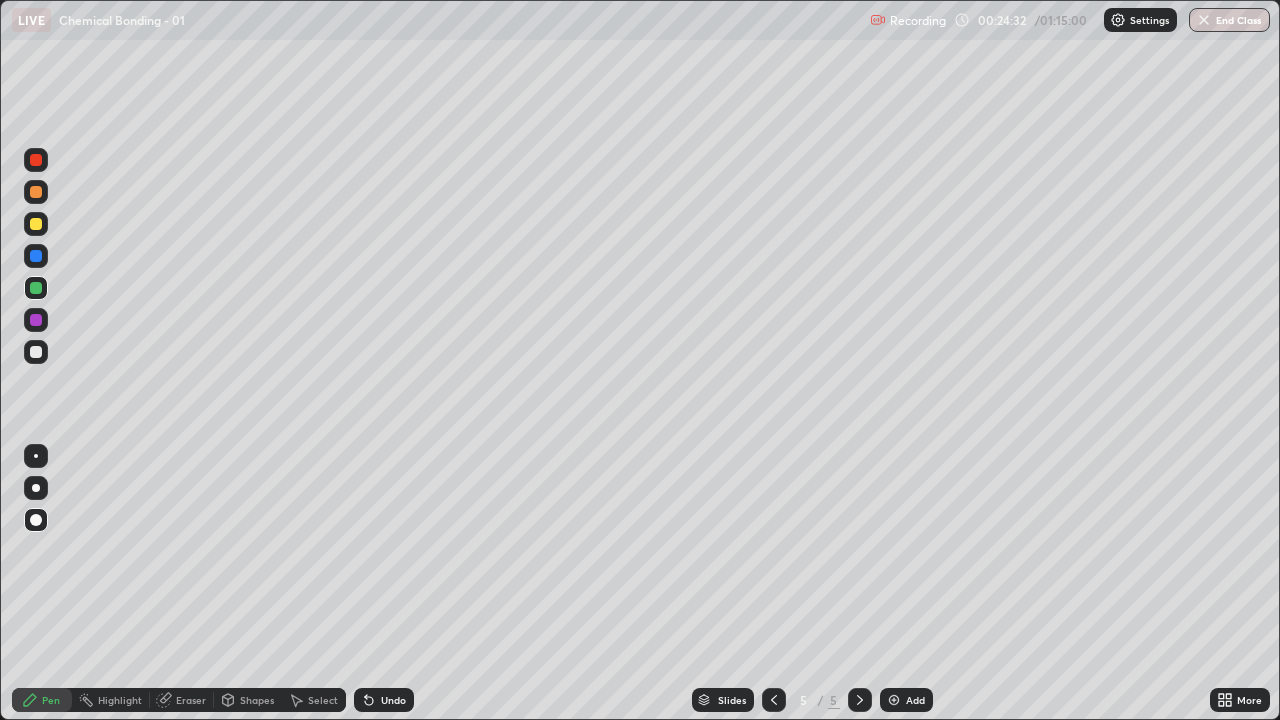 click at bounding box center (36, 224) 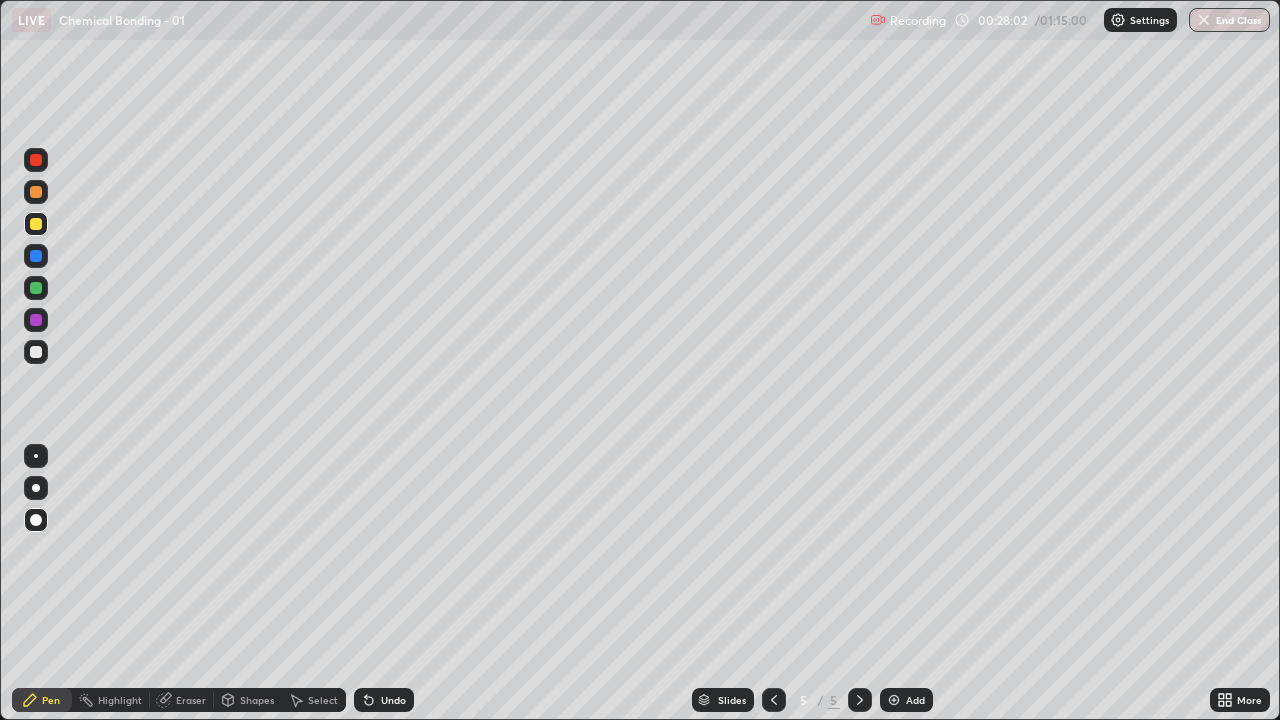 click at bounding box center [36, 352] 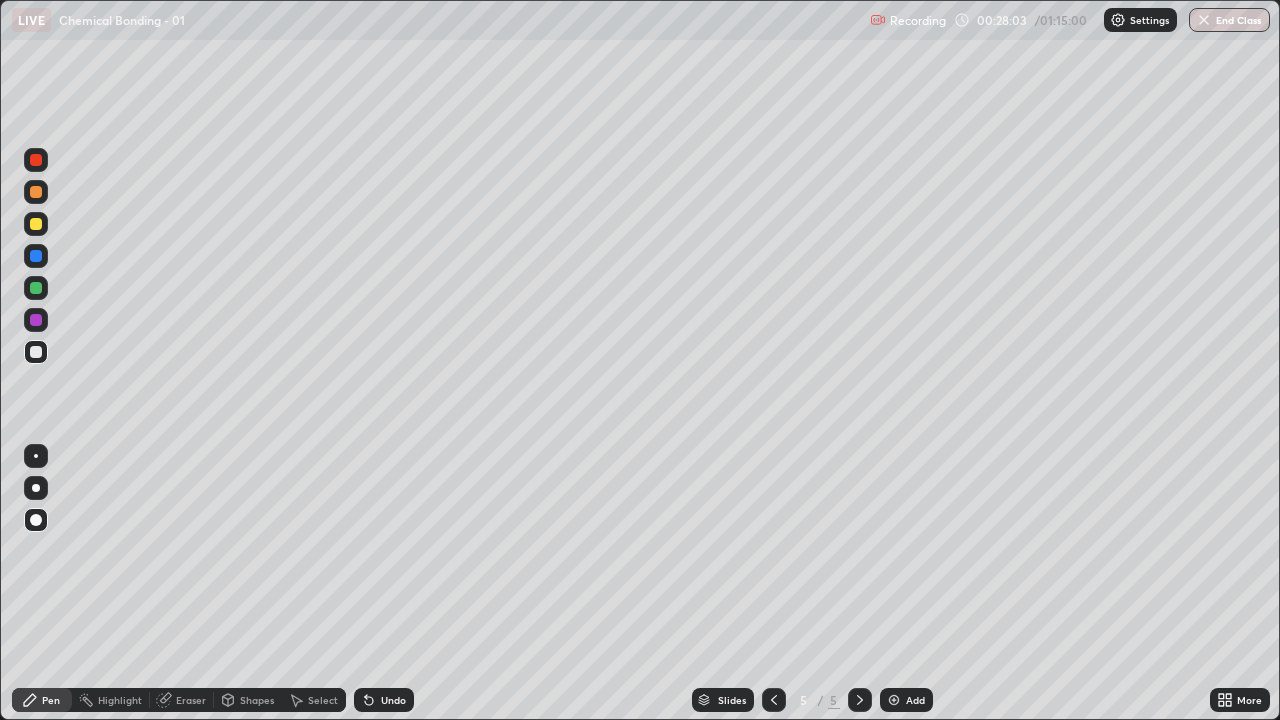 click on "Pen" at bounding box center [51, 700] 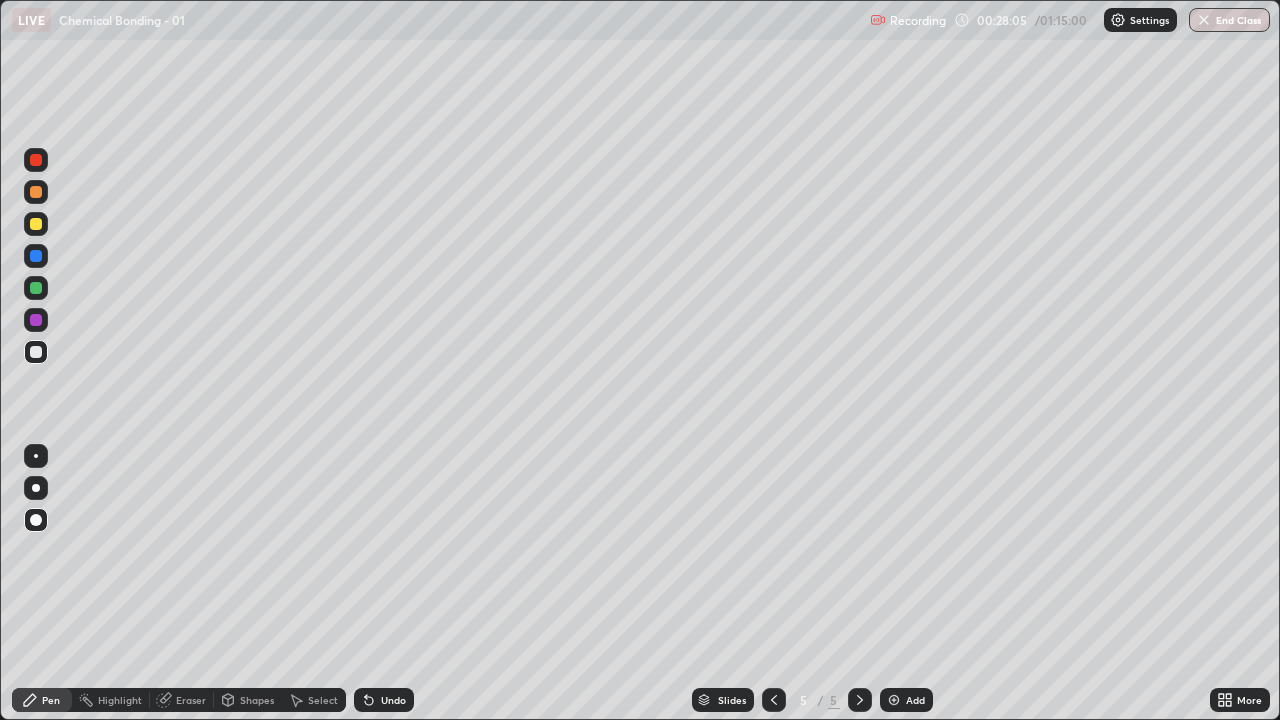 click at bounding box center [894, 700] 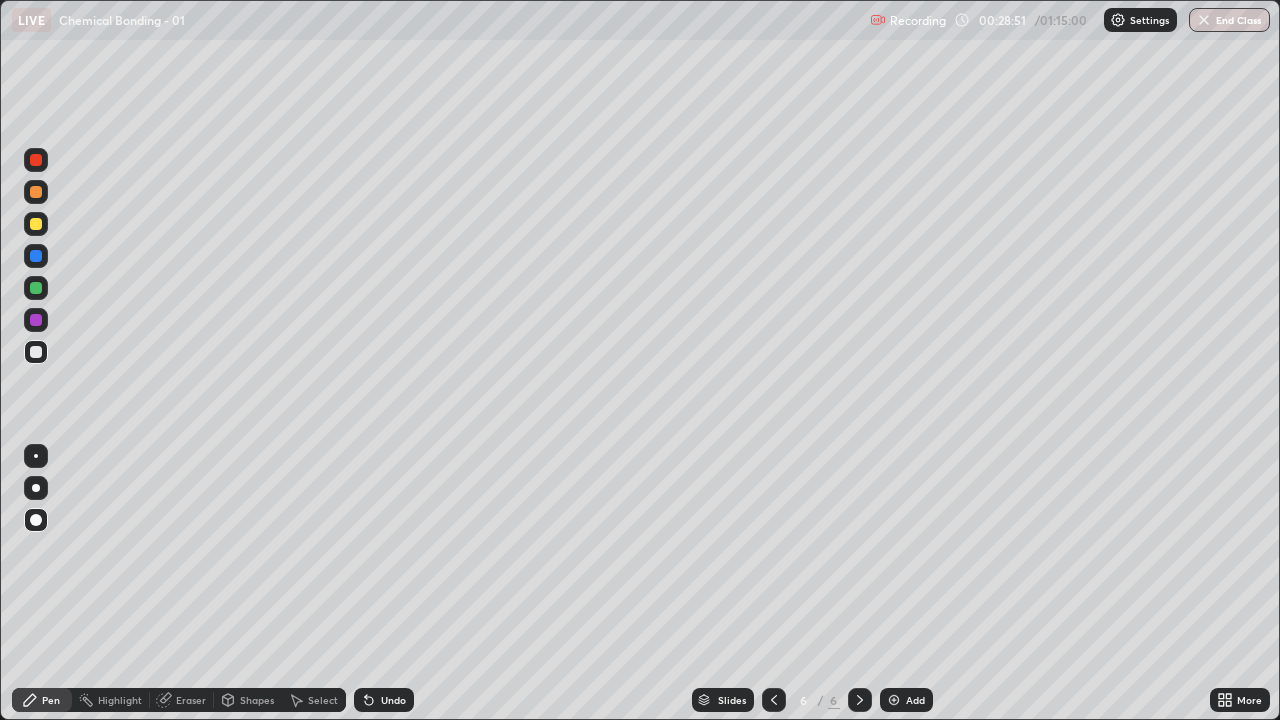 click at bounding box center (36, 288) 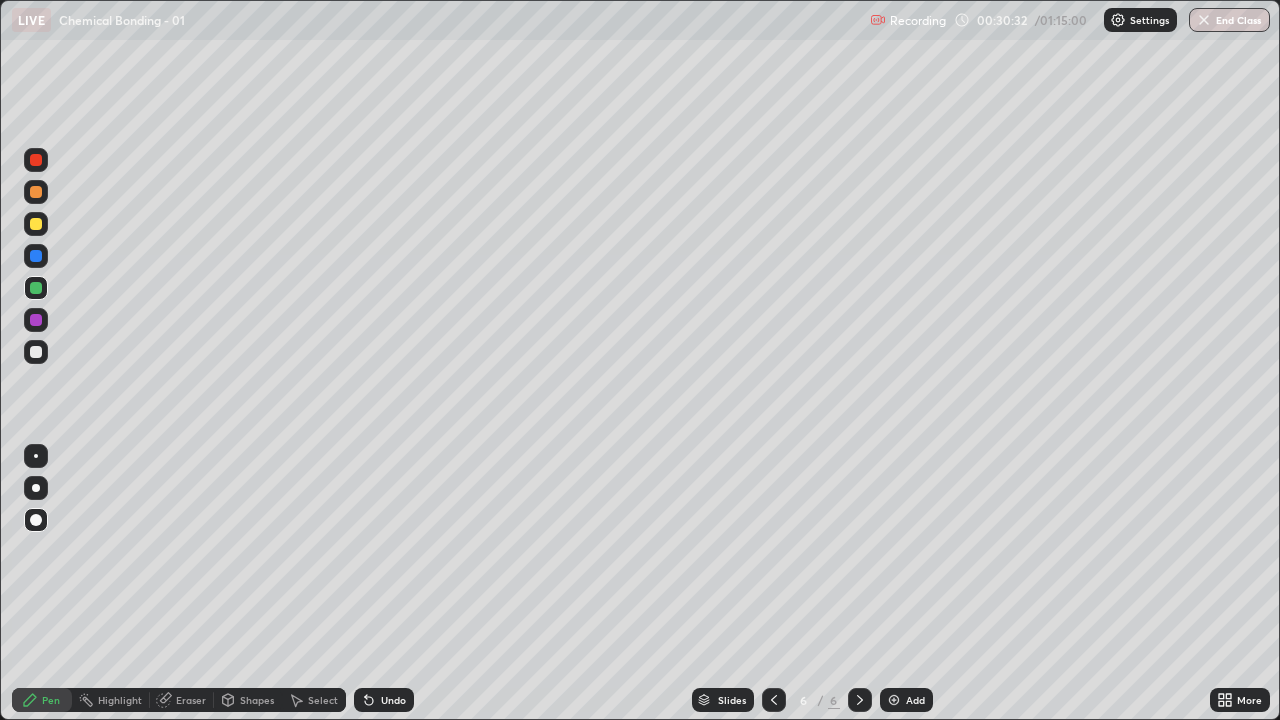click at bounding box center (36, 352) 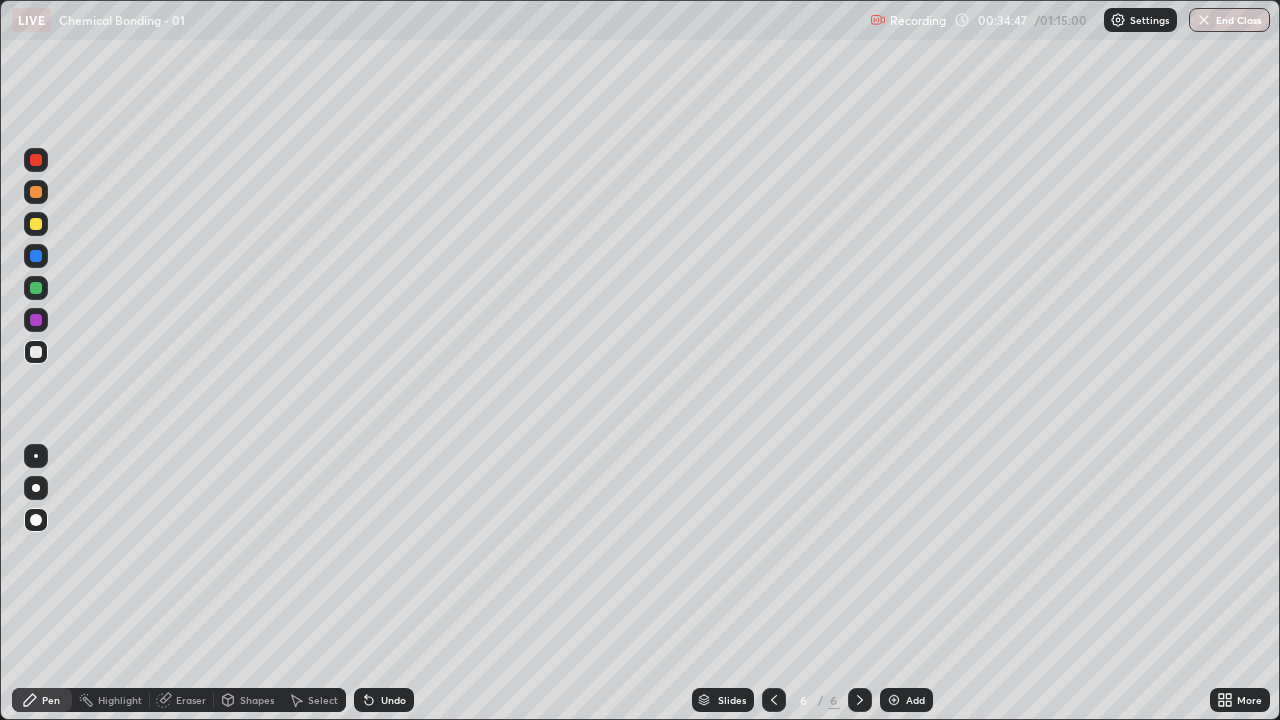 click on "Add" at bounding box center [906, 700] 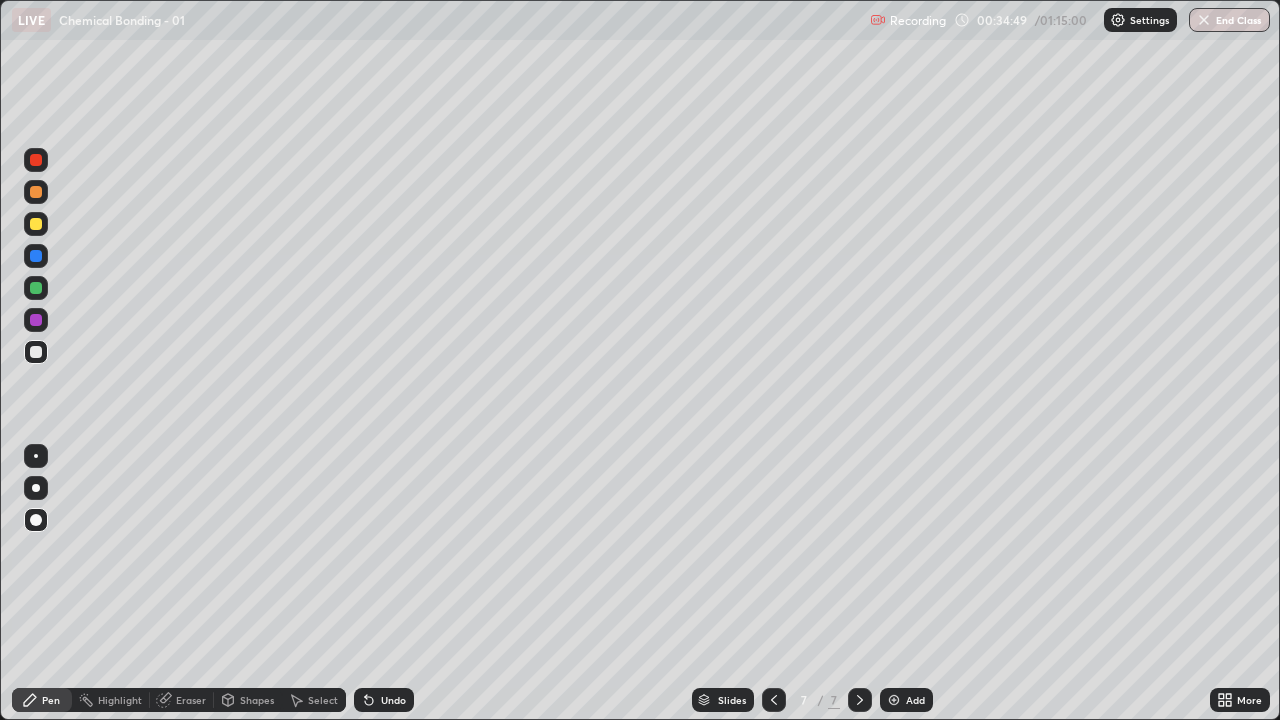 click 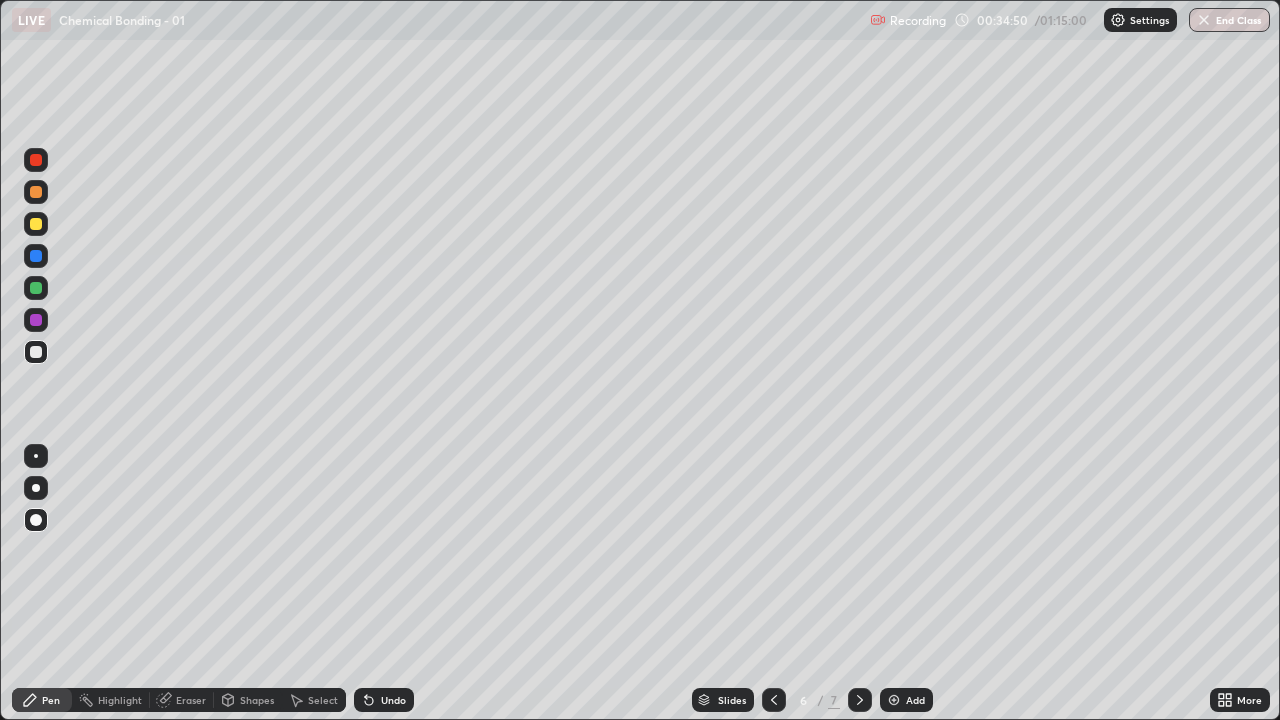 click on "Add" at bounding box center [915, 700] 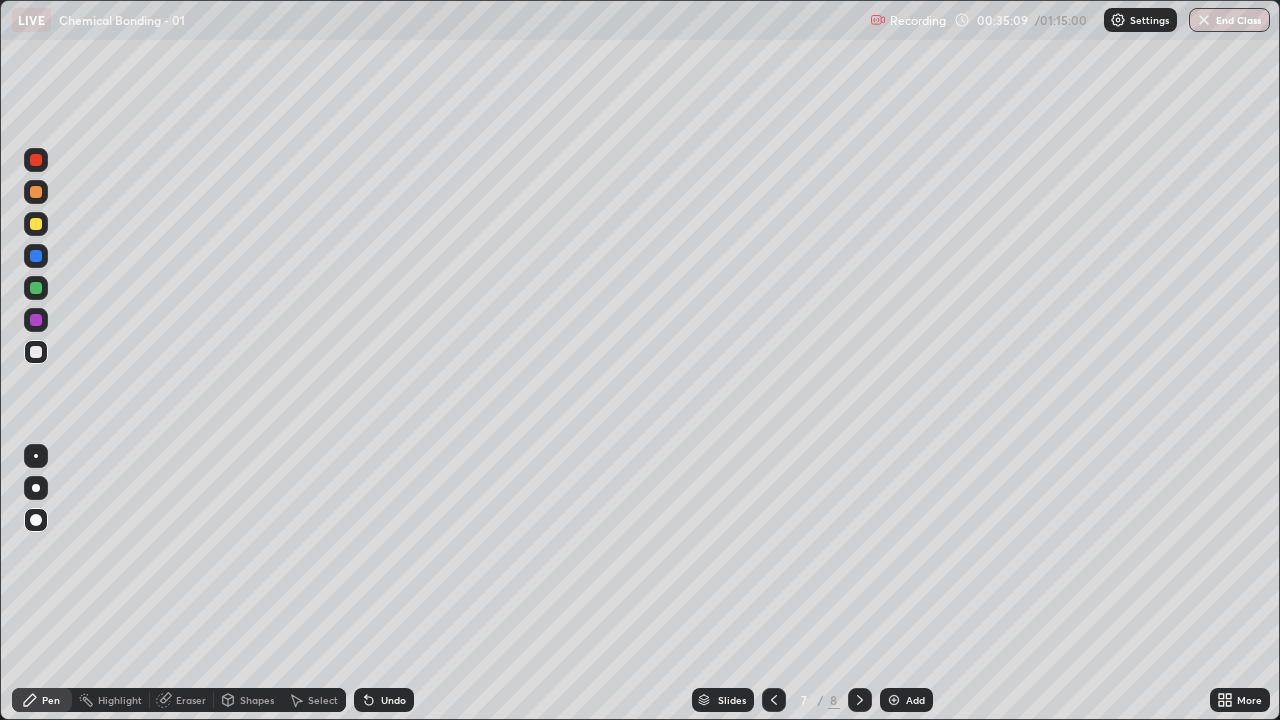 click at bounding box center (36, 352) 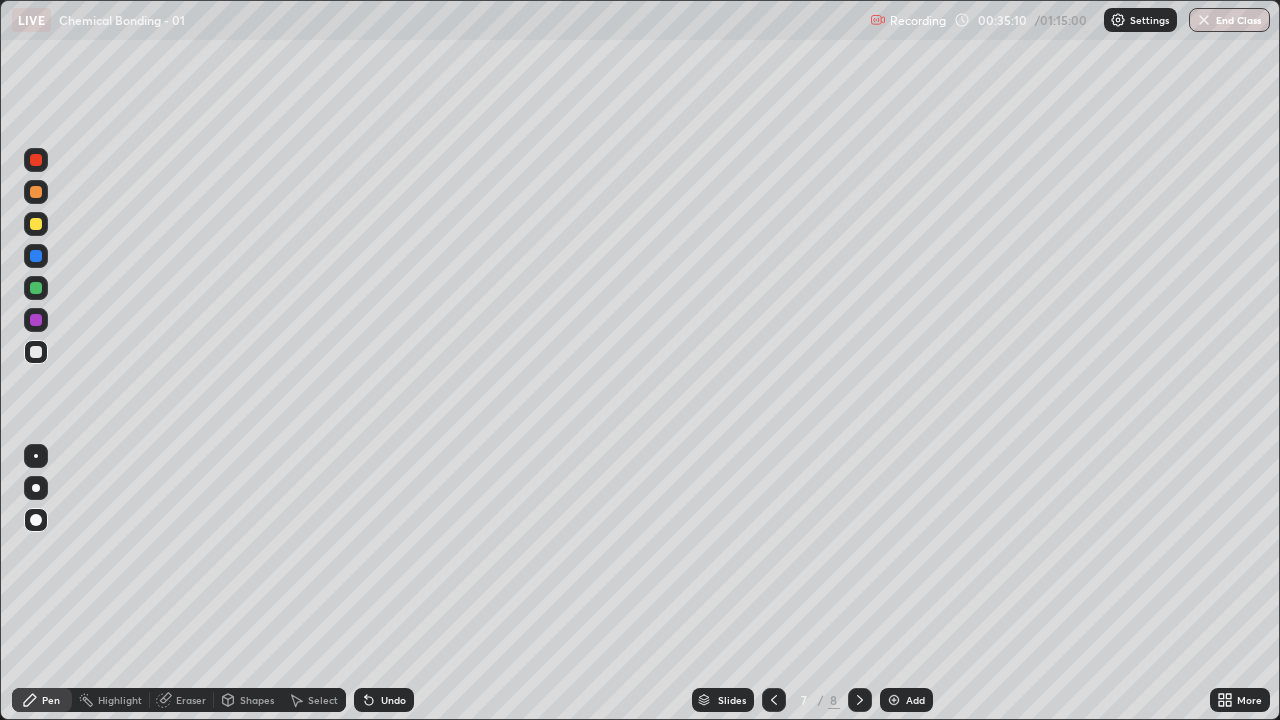 click at bounding box center [36, 224] 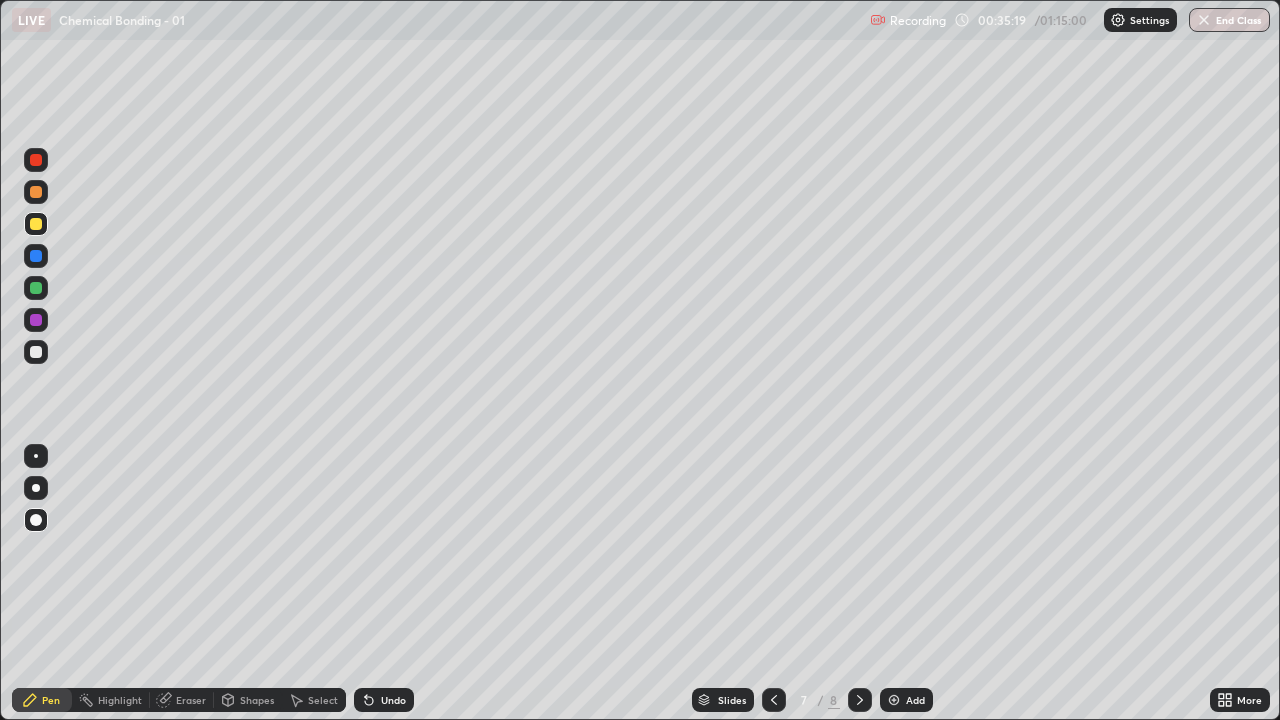 click at bounding box center (36, 288) 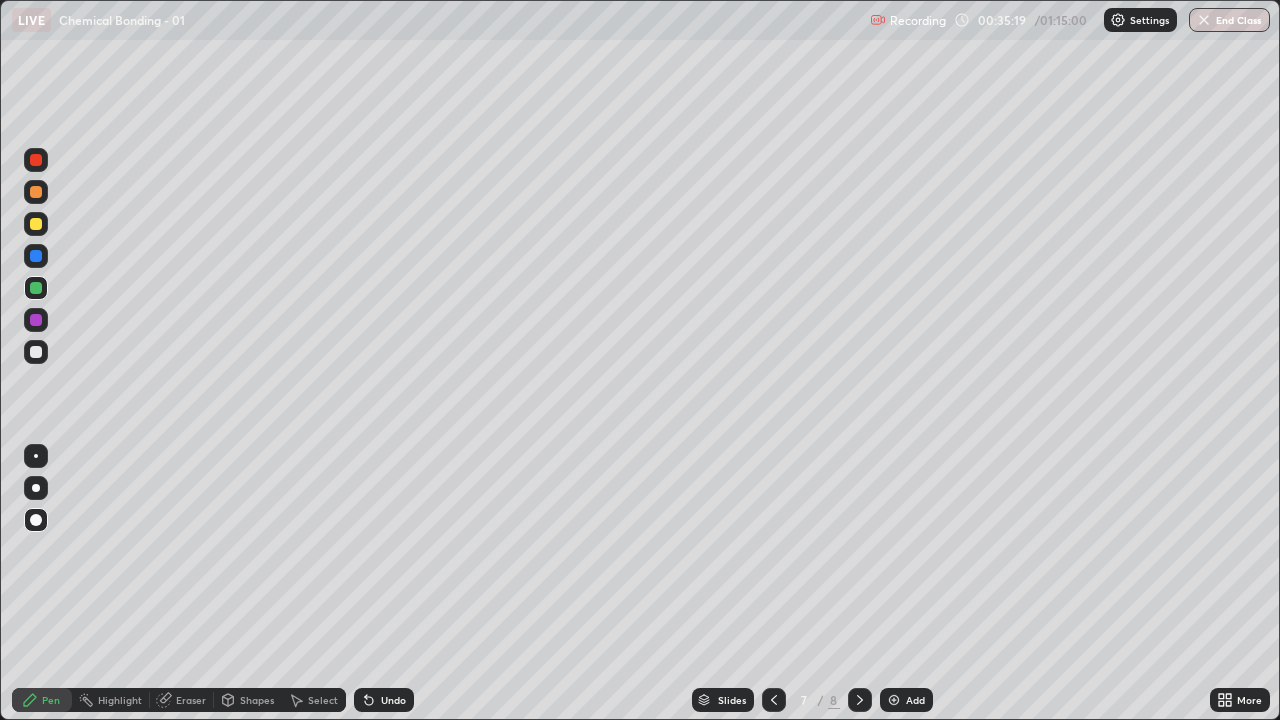 click at bounding box center [36, 224] 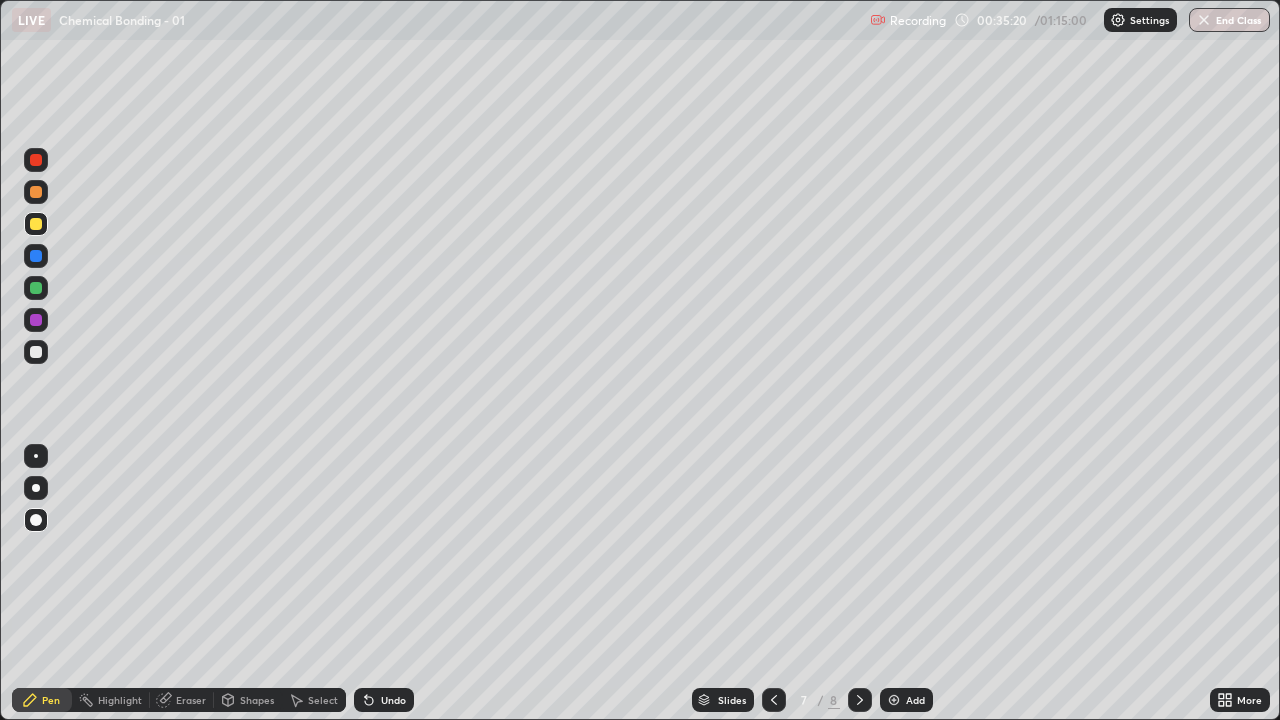 click at bounding box center [36, 288] 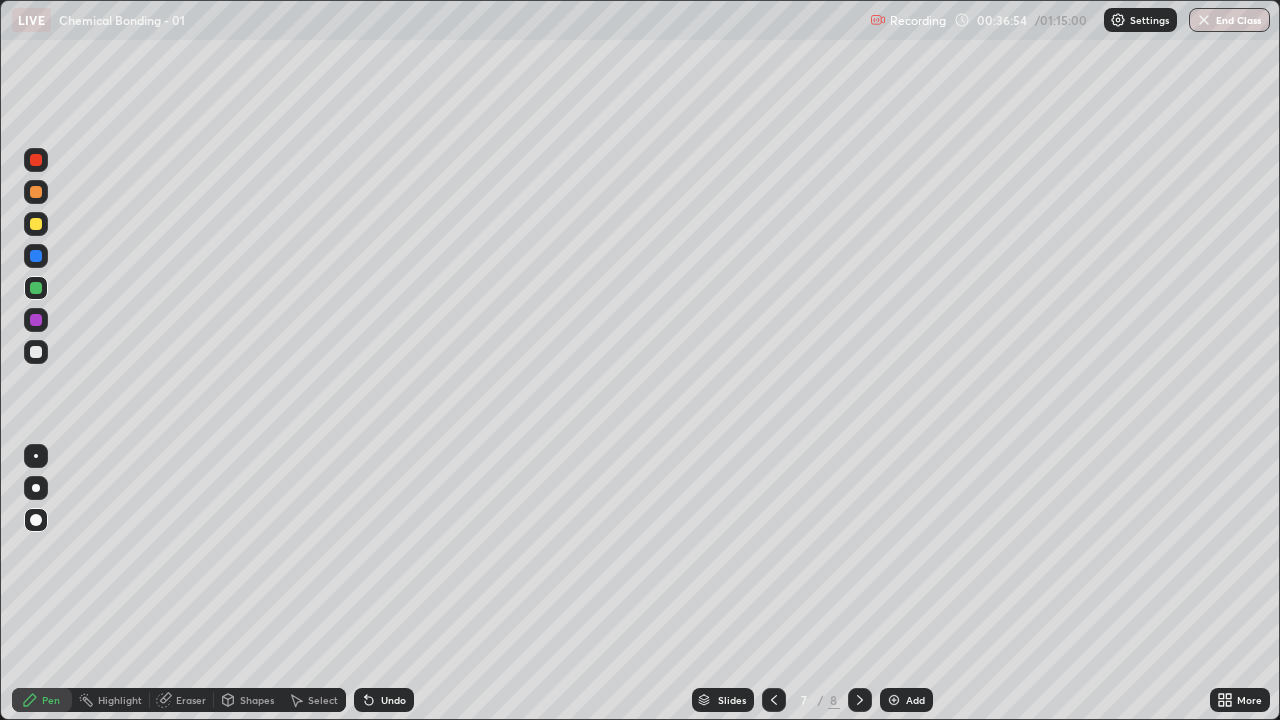click at bounding box center [36, 352] 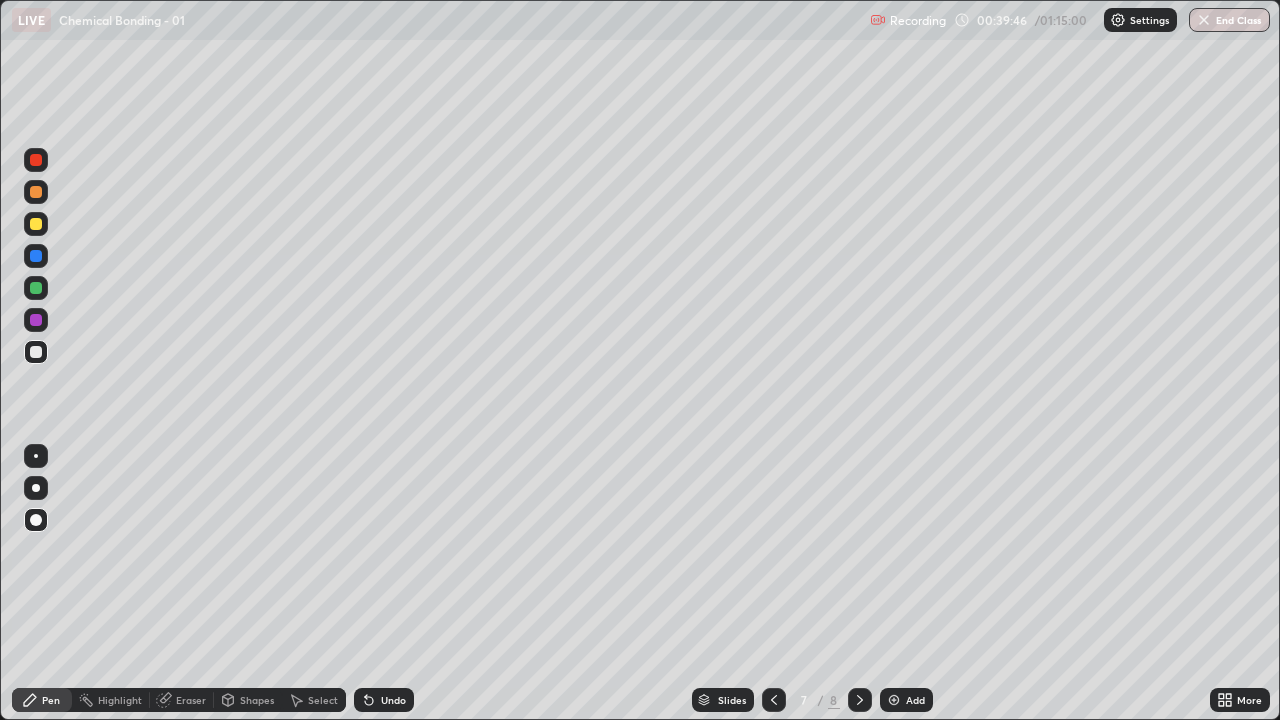 click at bounding box center (894, 700) 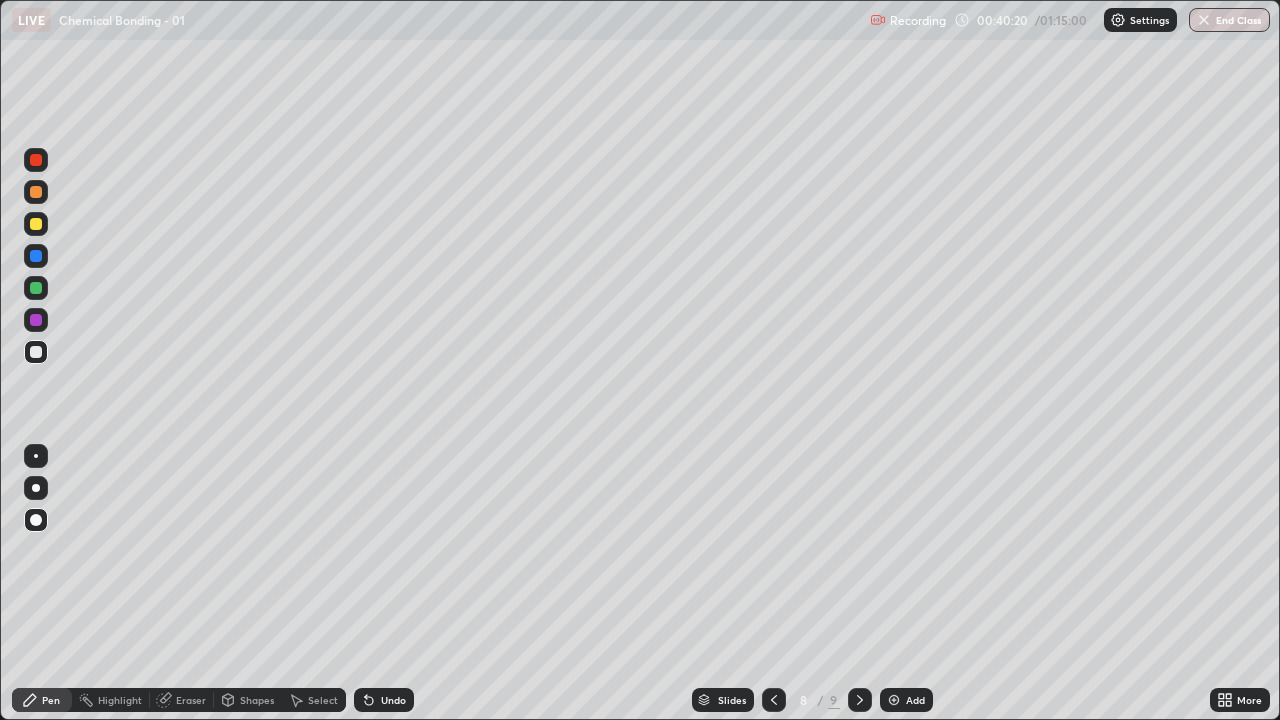 click on "Shapes" at bounding box center [248, 700] 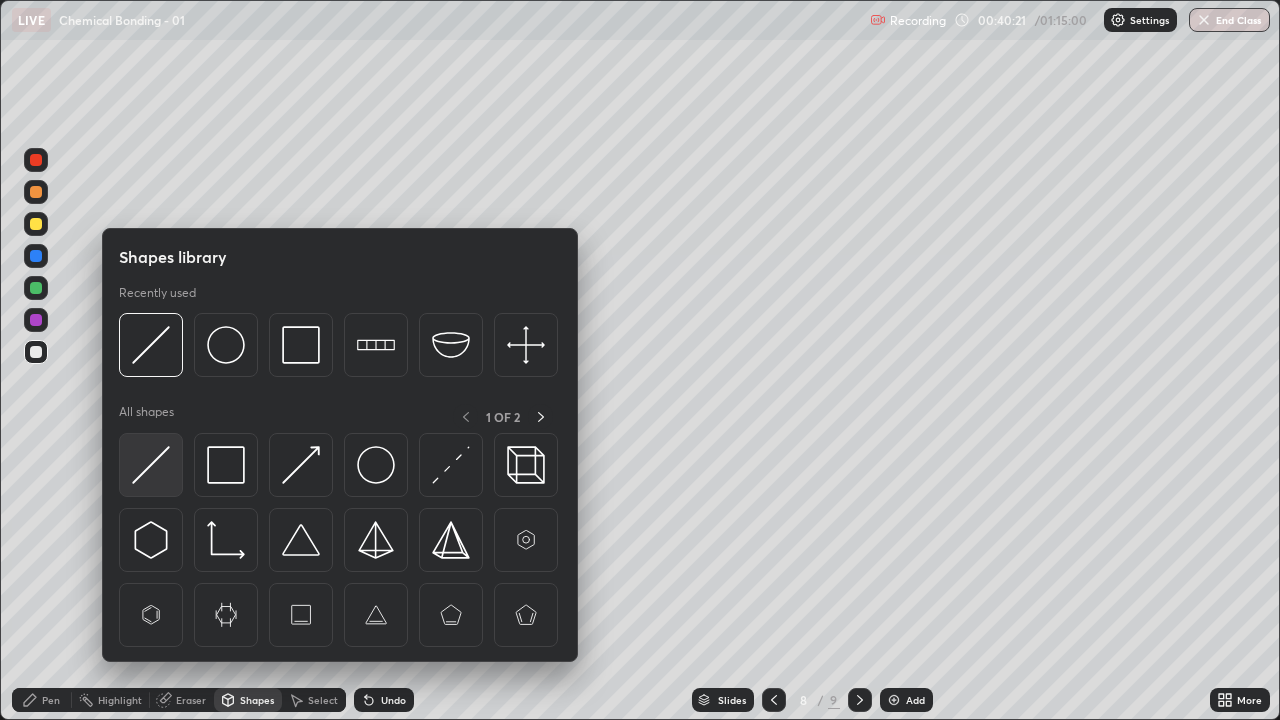 click at bounding box center [151, 465] 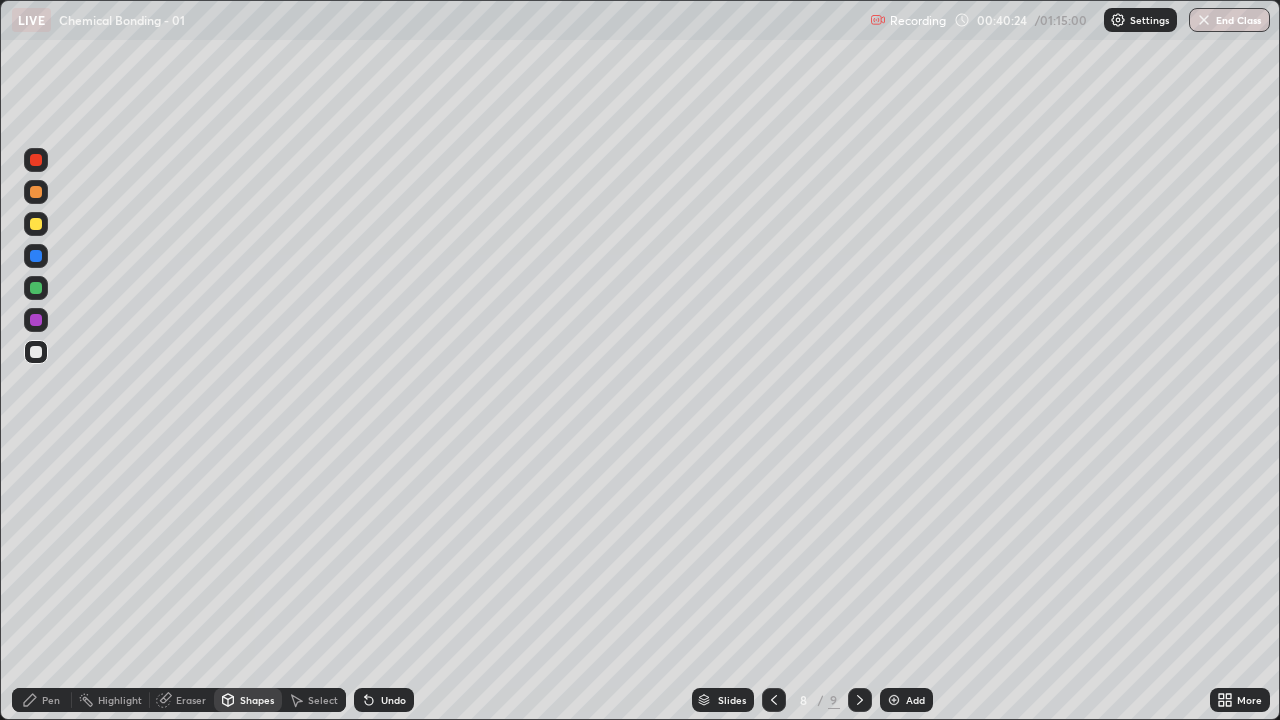 click on "Pen" at bounding box center [42, 700] 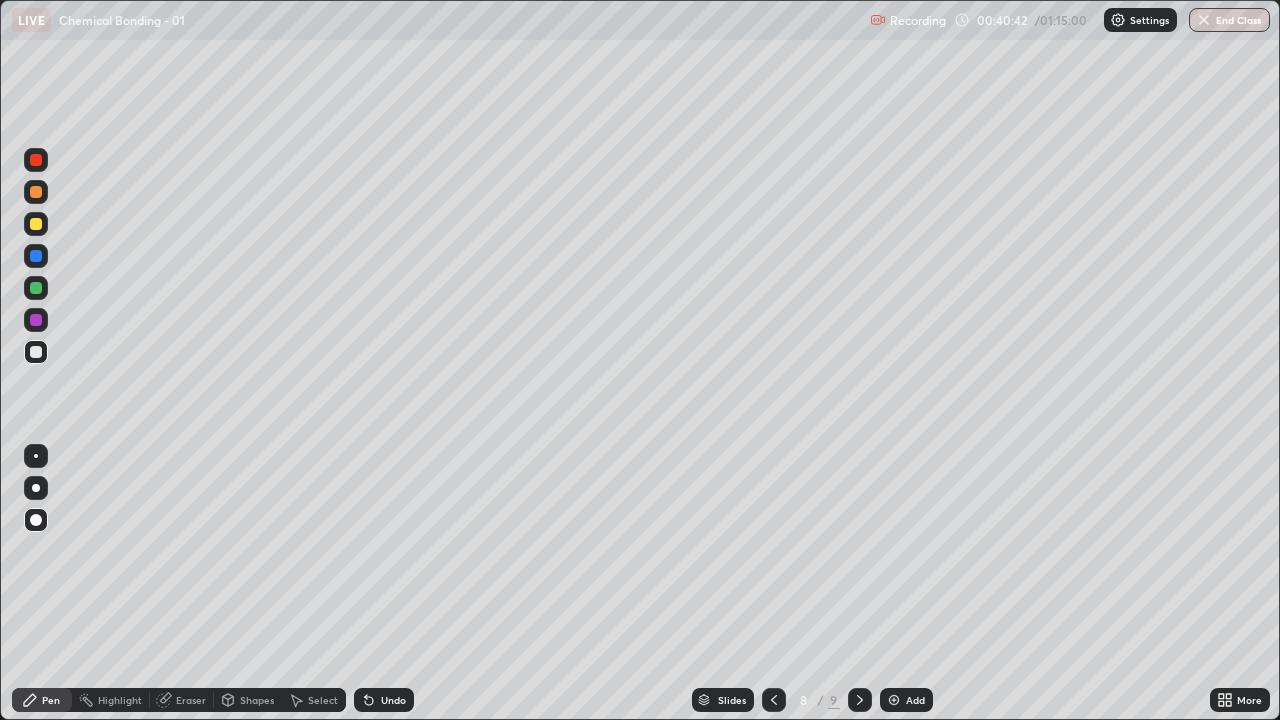click at bounding box center [36, 288] 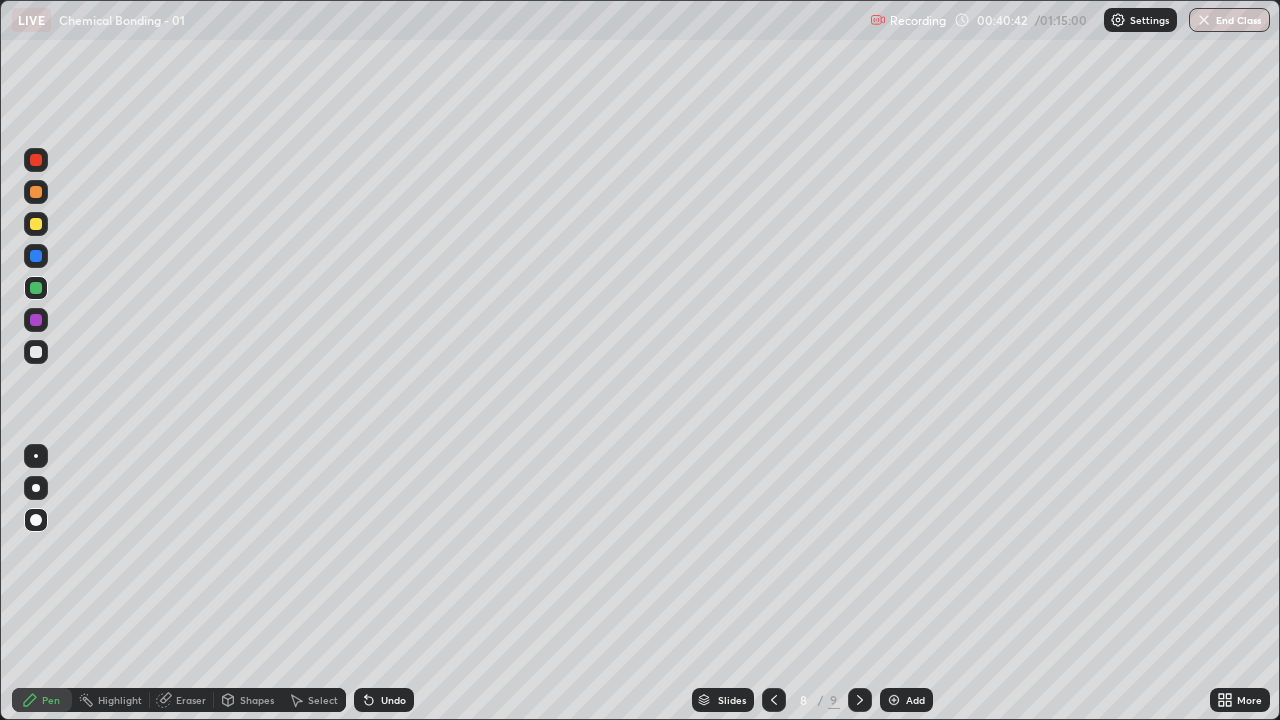 click at bounding box center (36, 288) 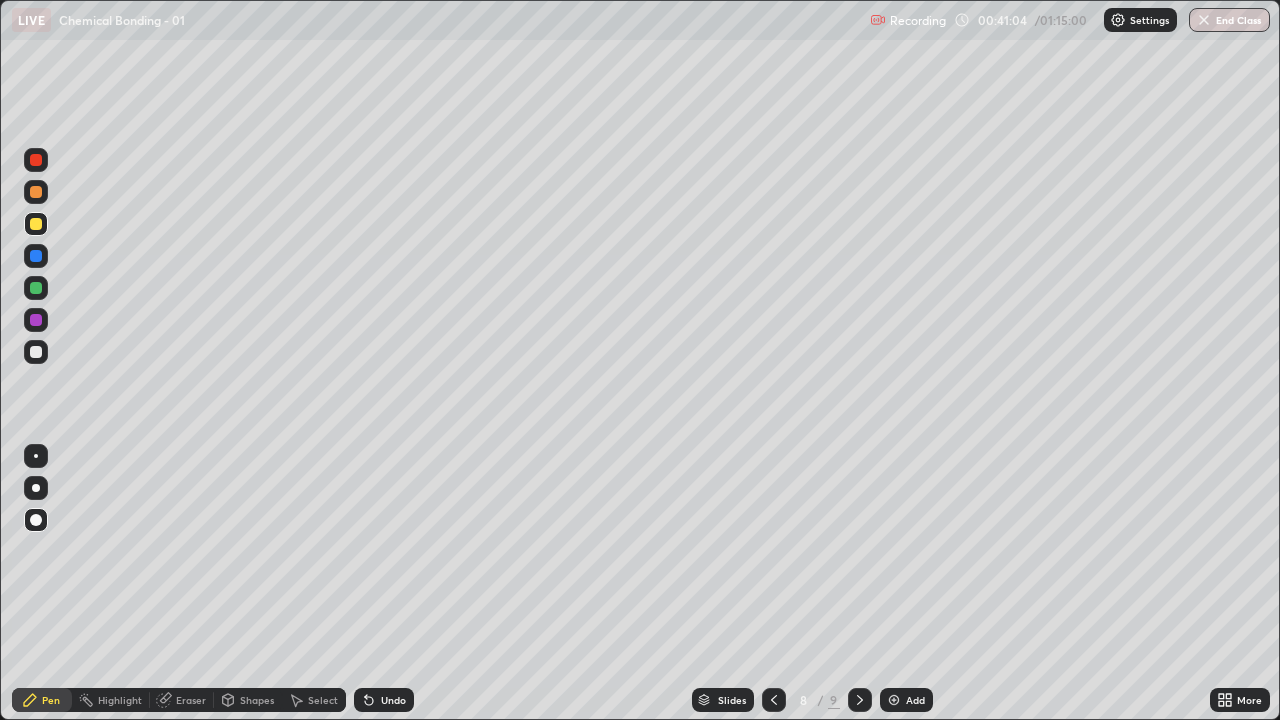click at bounding box center (36, 320) 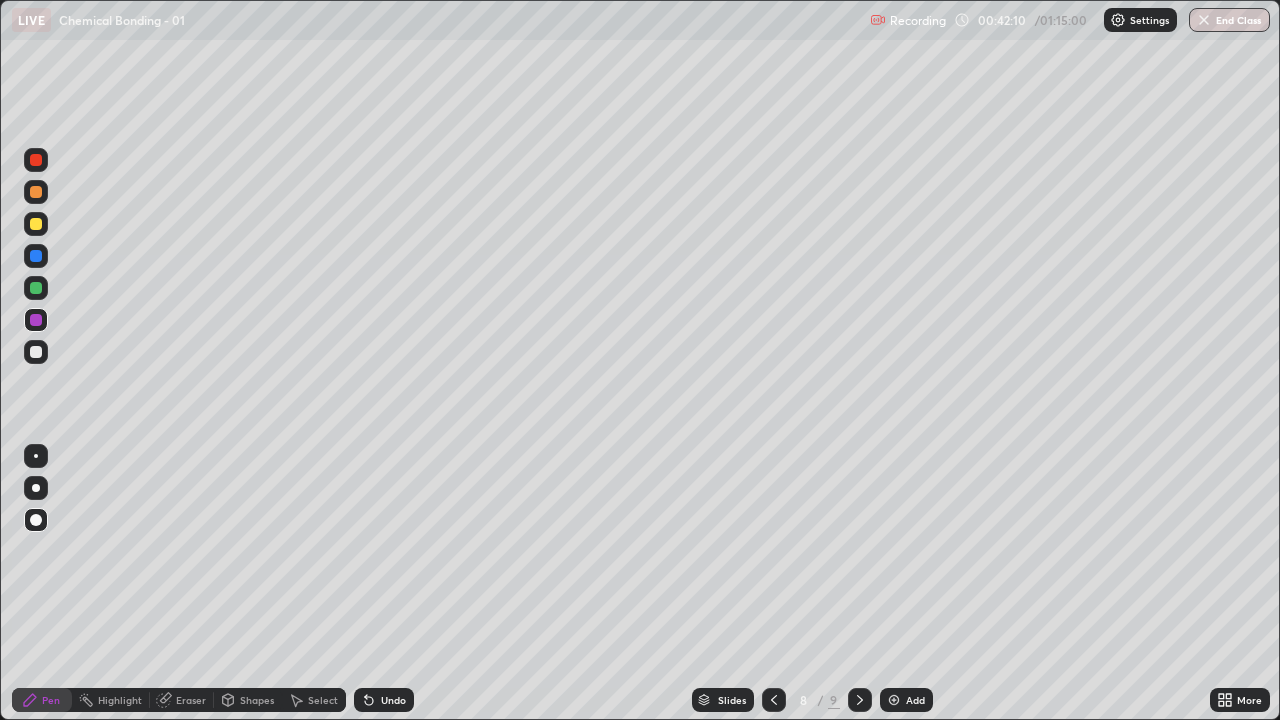 click on "Shapes" at bounding box center (248, 700) 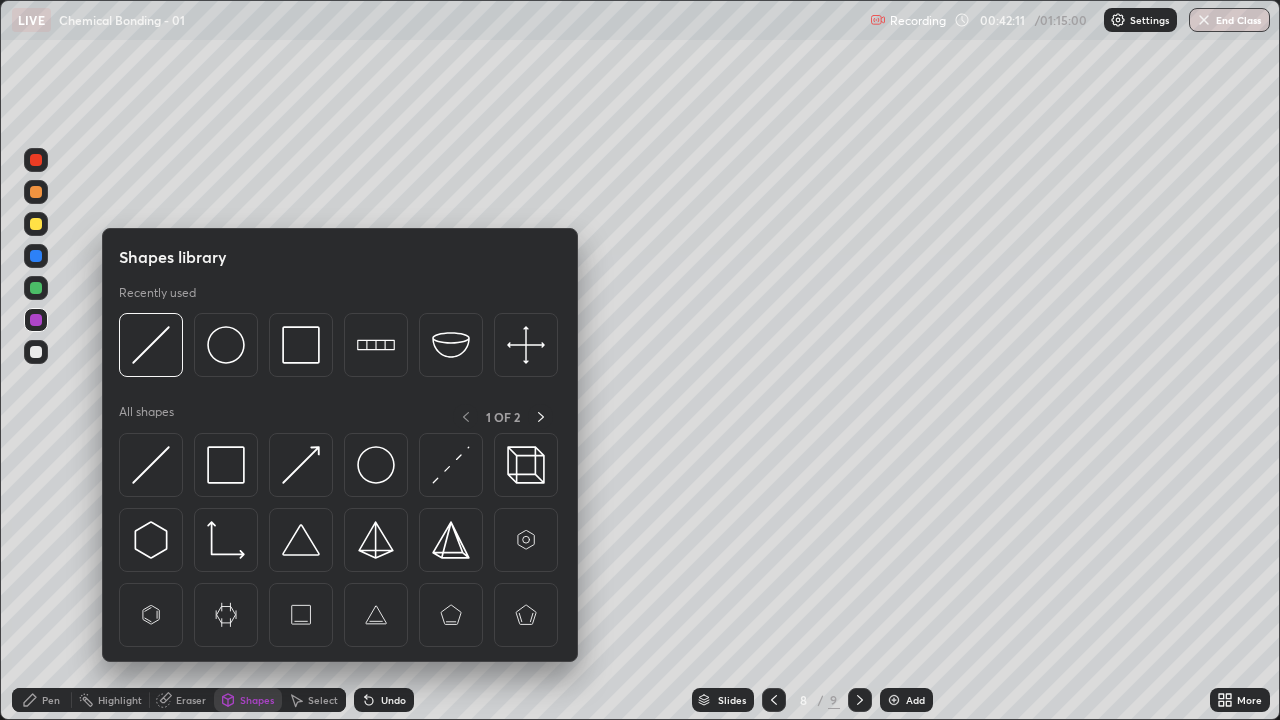 click on "Shapes" at bounding box center [257, 700] 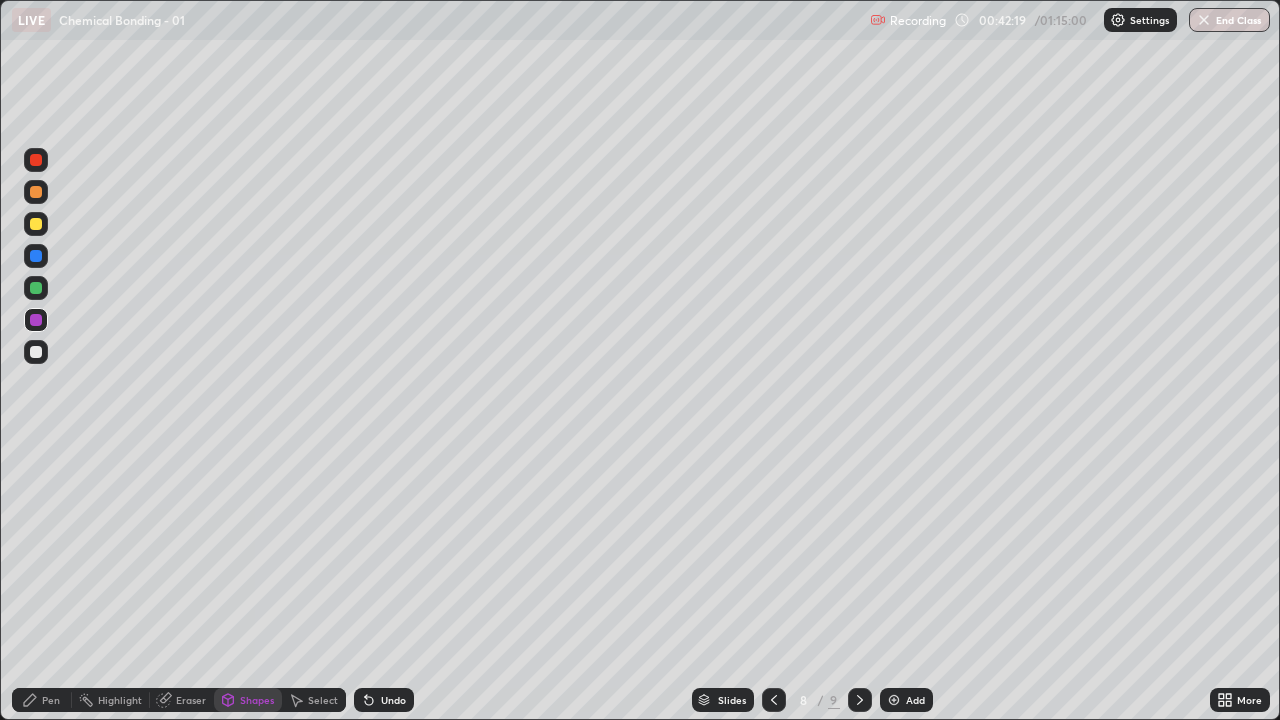 click on "Pen" at bounding box center (51, 700) 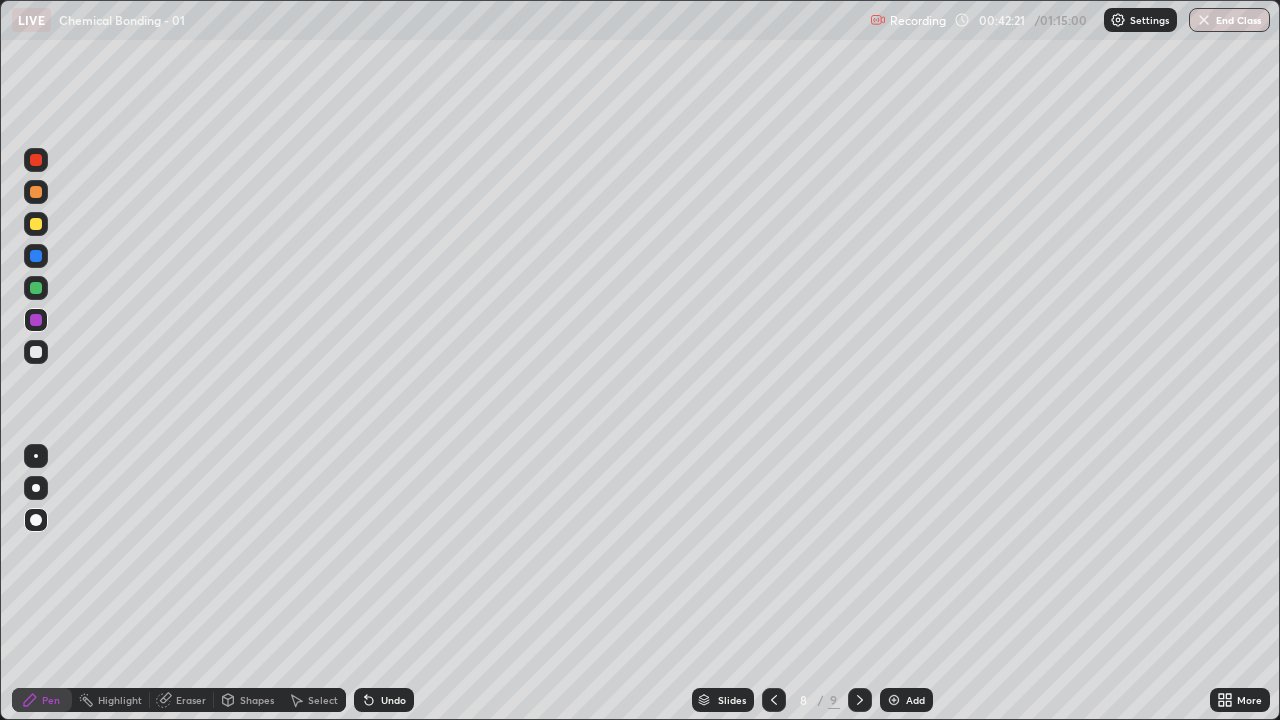 click at bounding box center (36, 352) 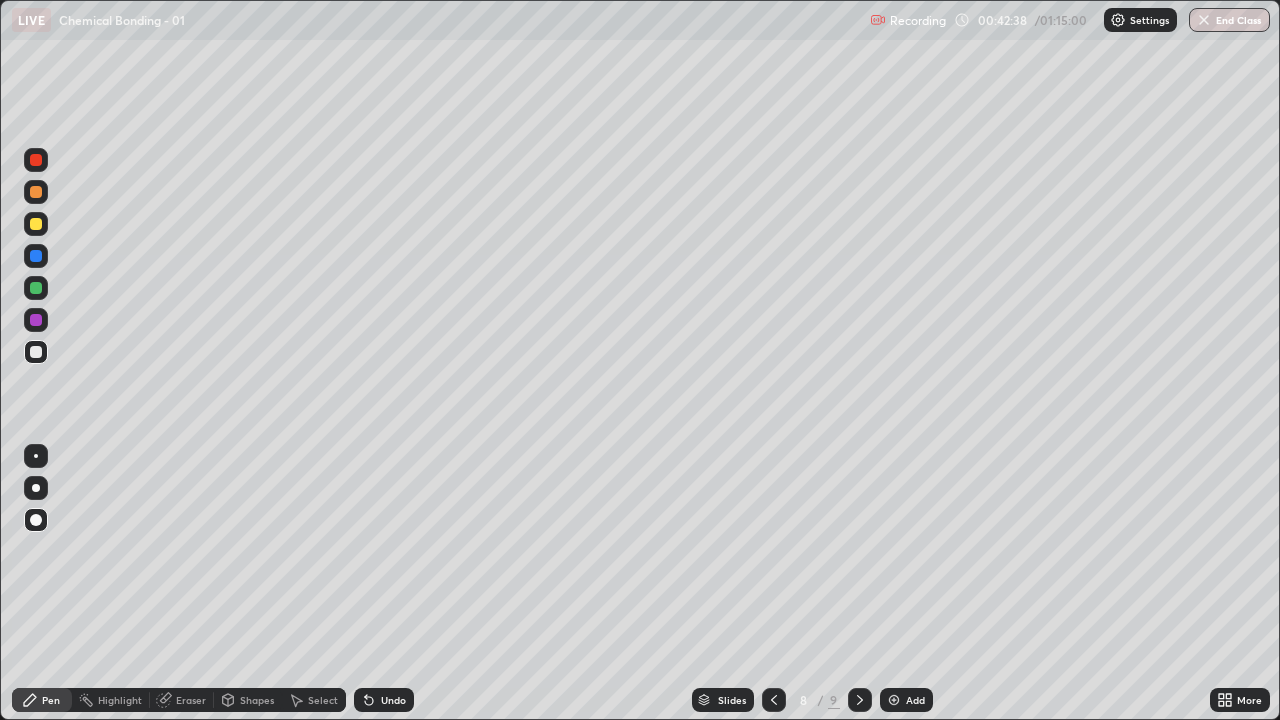 click at bounding box center (36, 288) 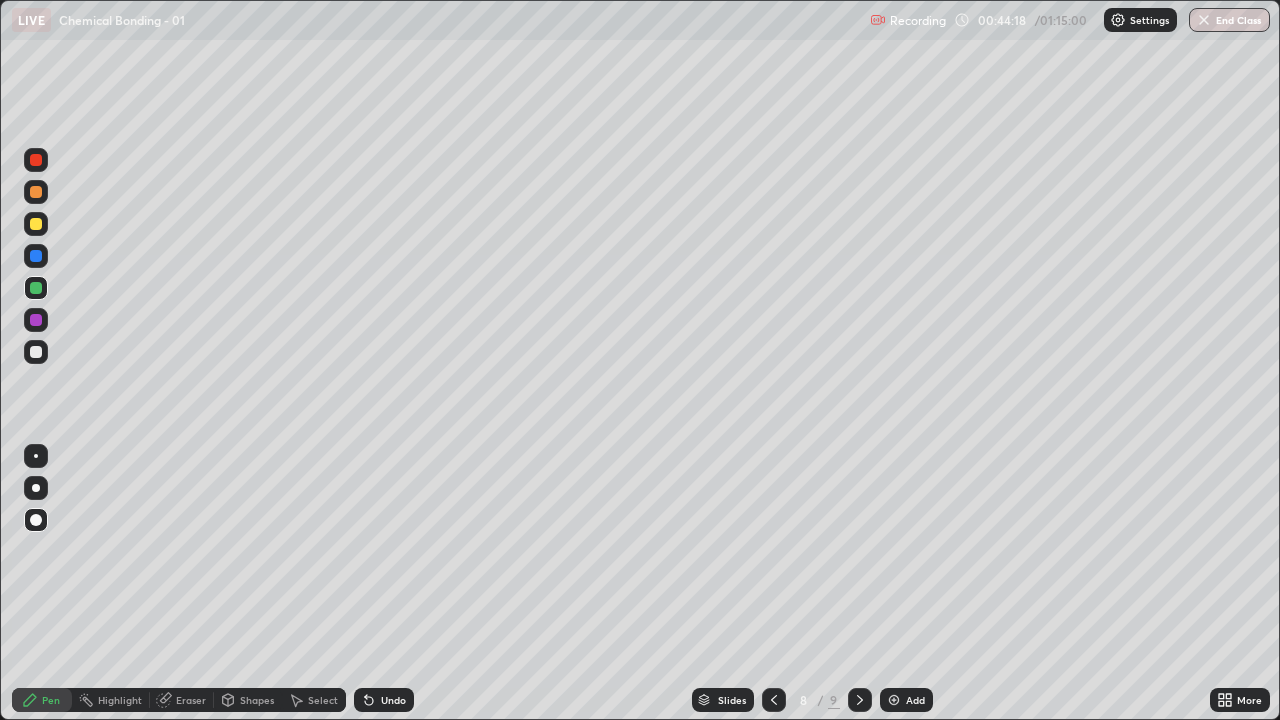 click at bounding box center [36, 256] 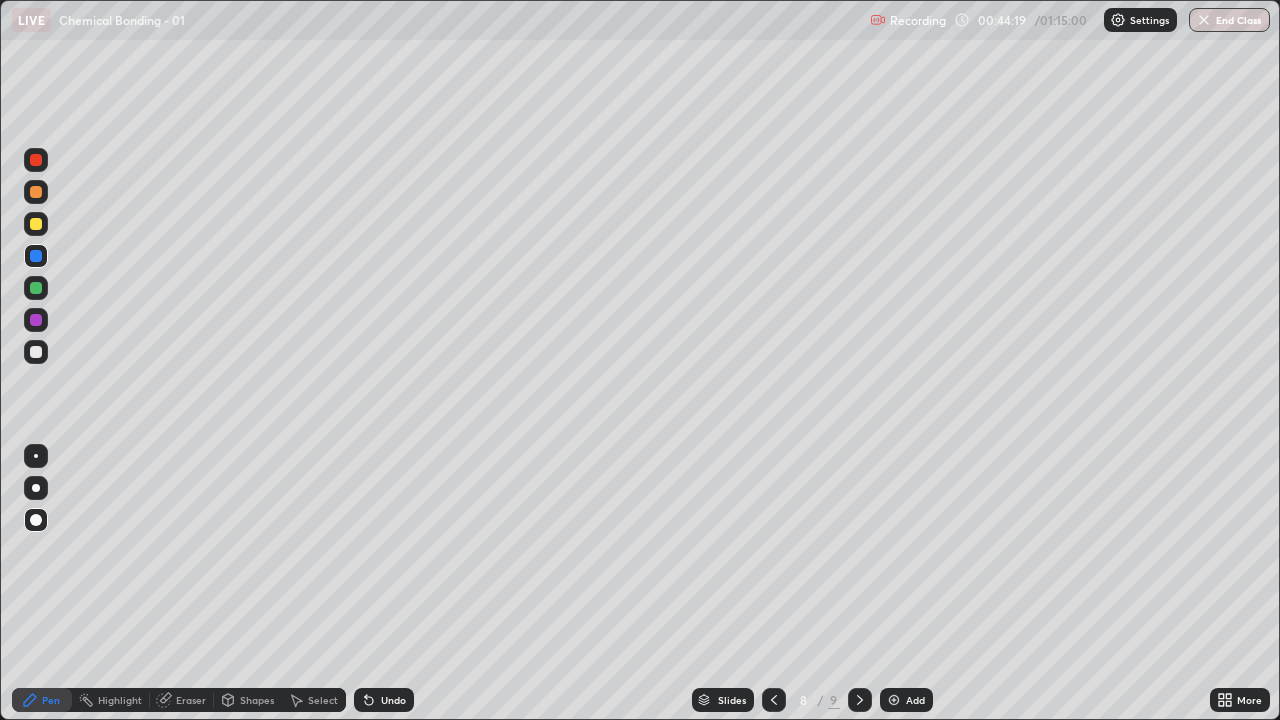 click at bounding box center [36, 224] 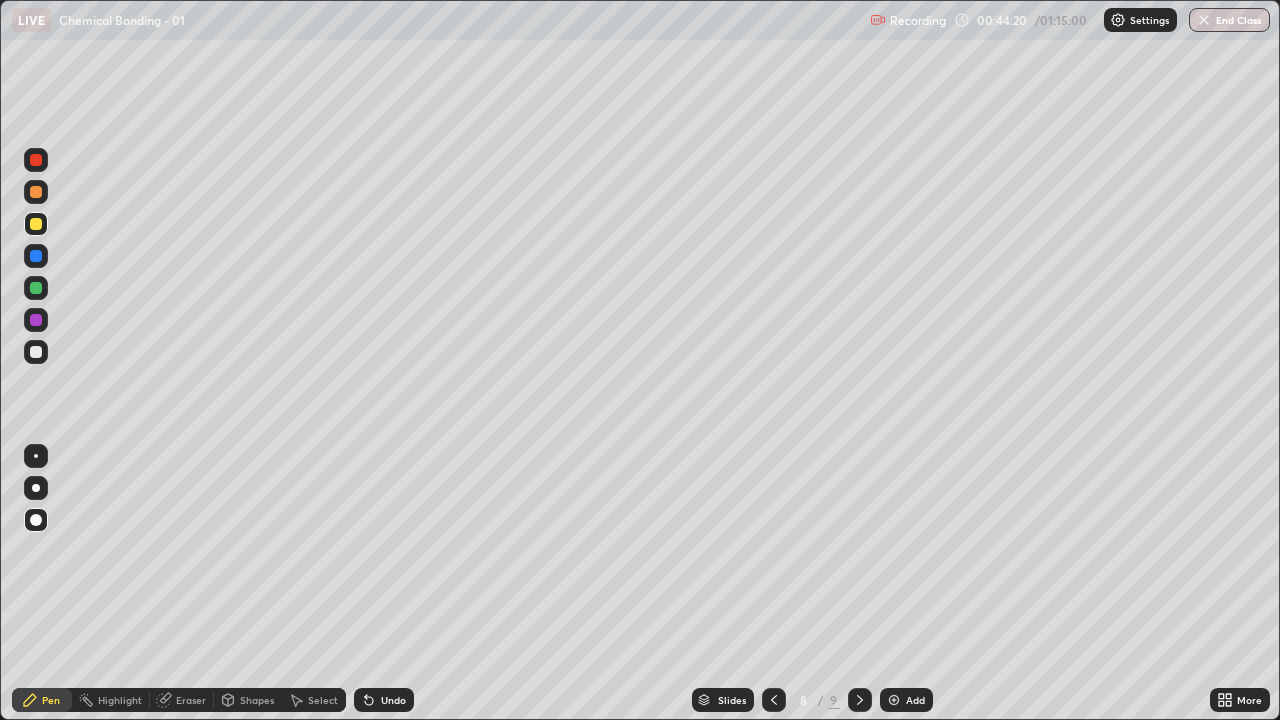 click at bounding box center [36, 192] 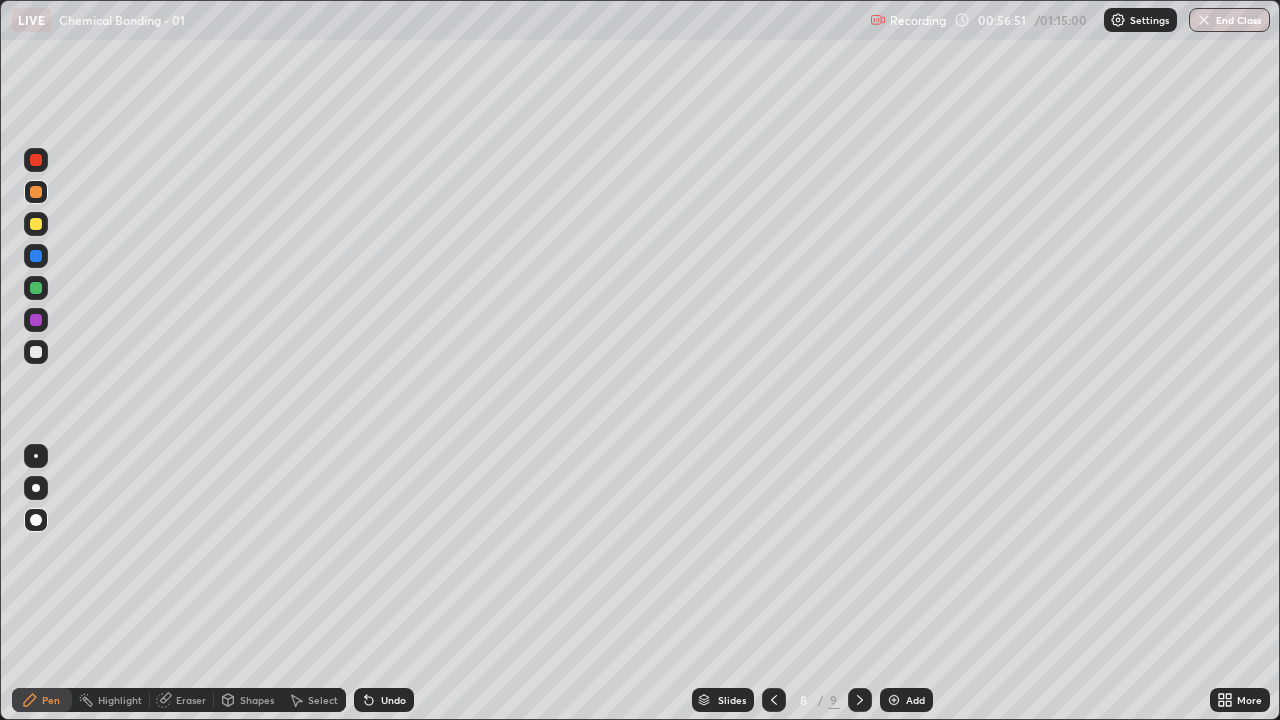 click on "Add" at bounding box center [915, 700] 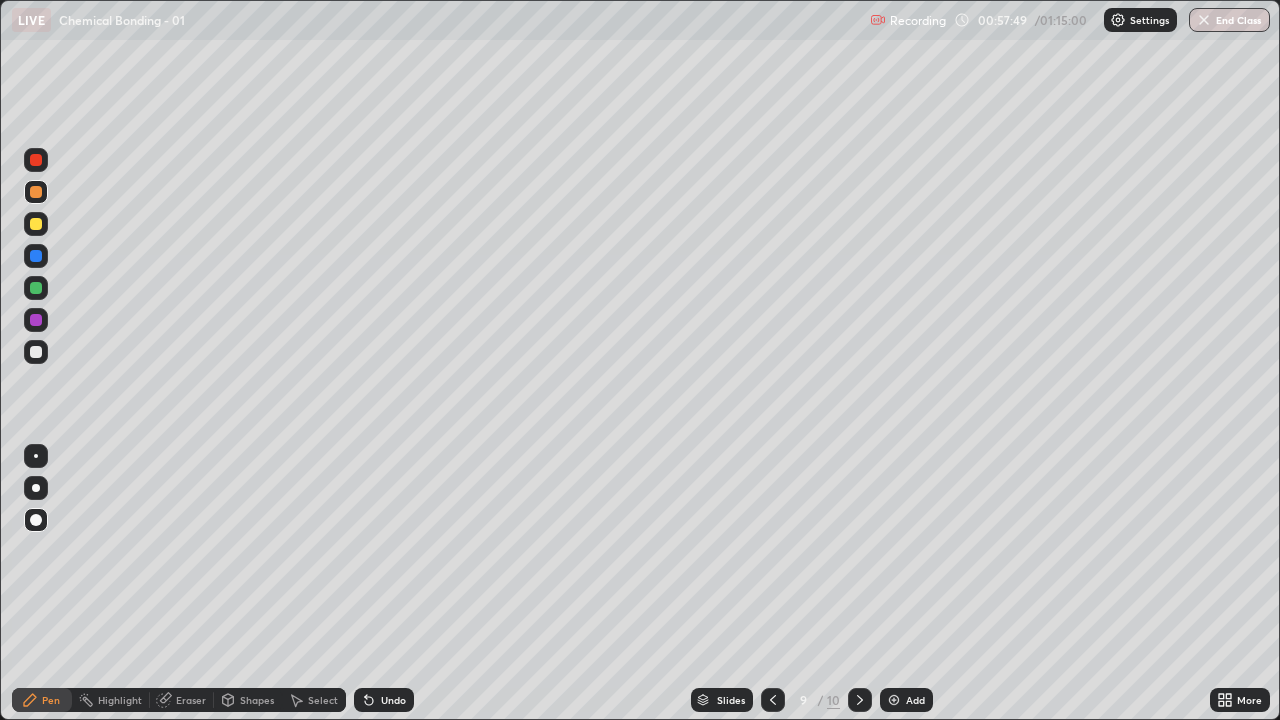 click at bounding box center (36, 352) 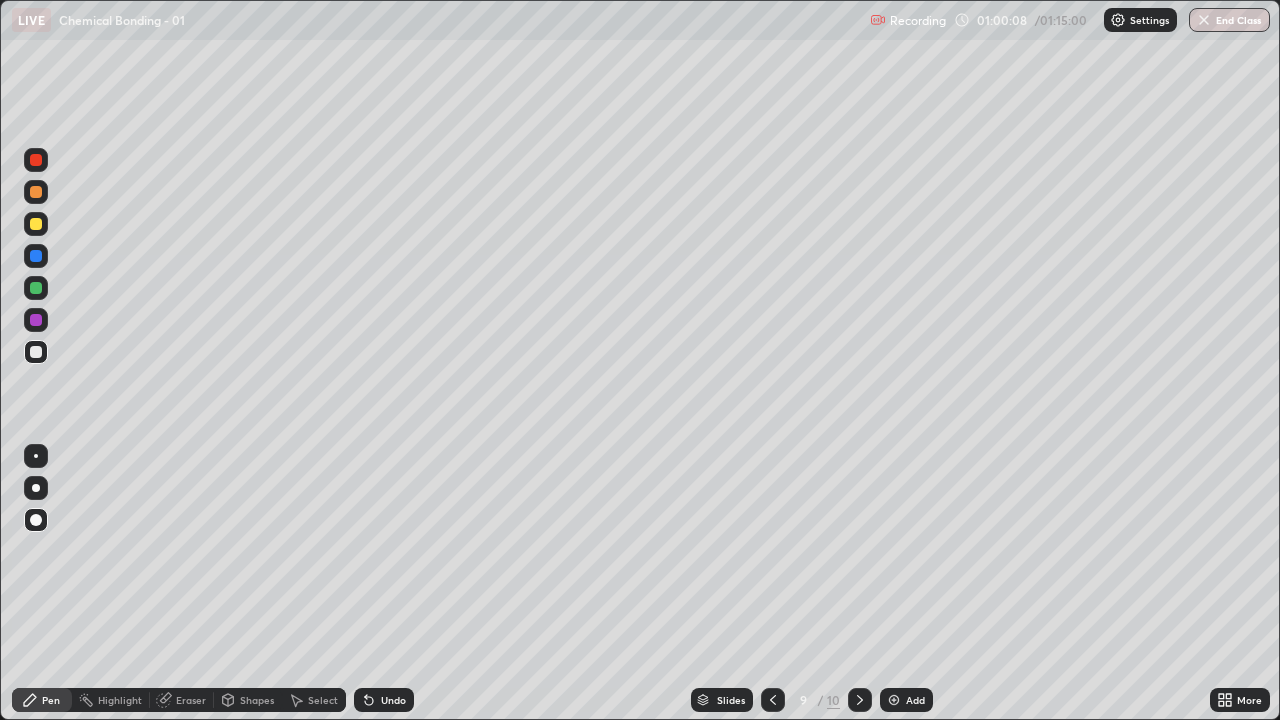 click at bounding box center (894, 700) 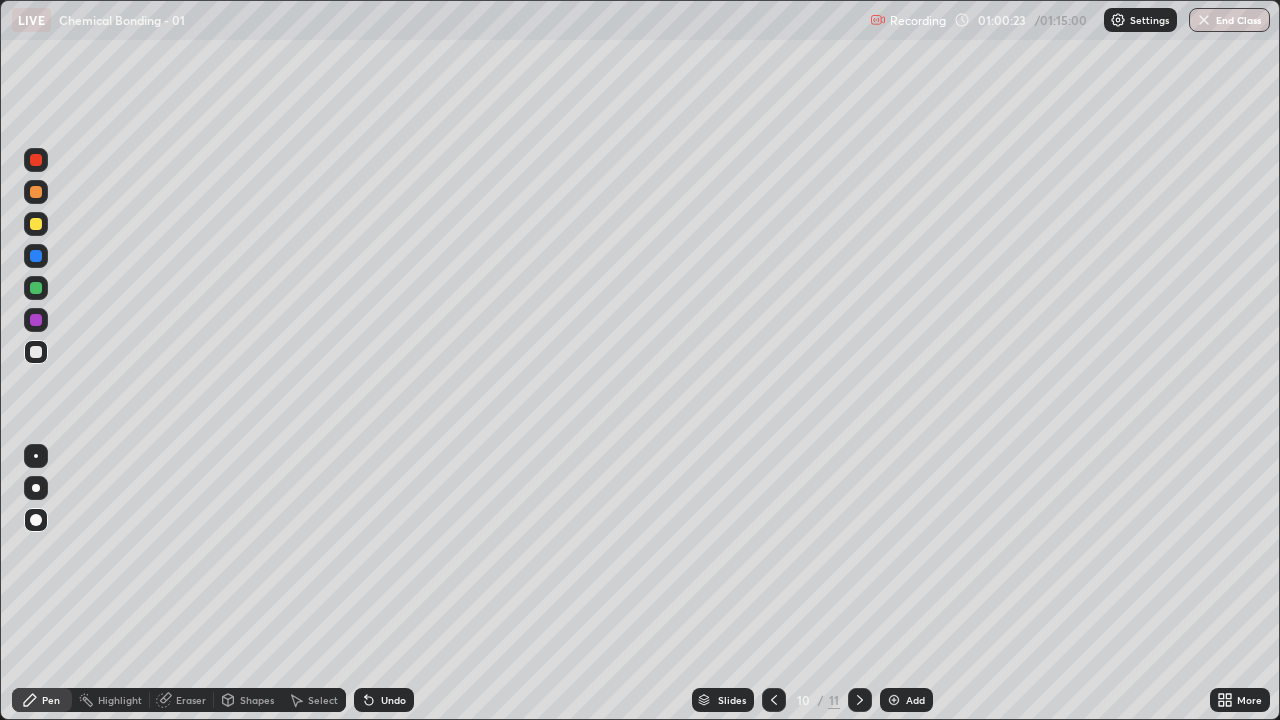 click at bounding box center [36, 352] 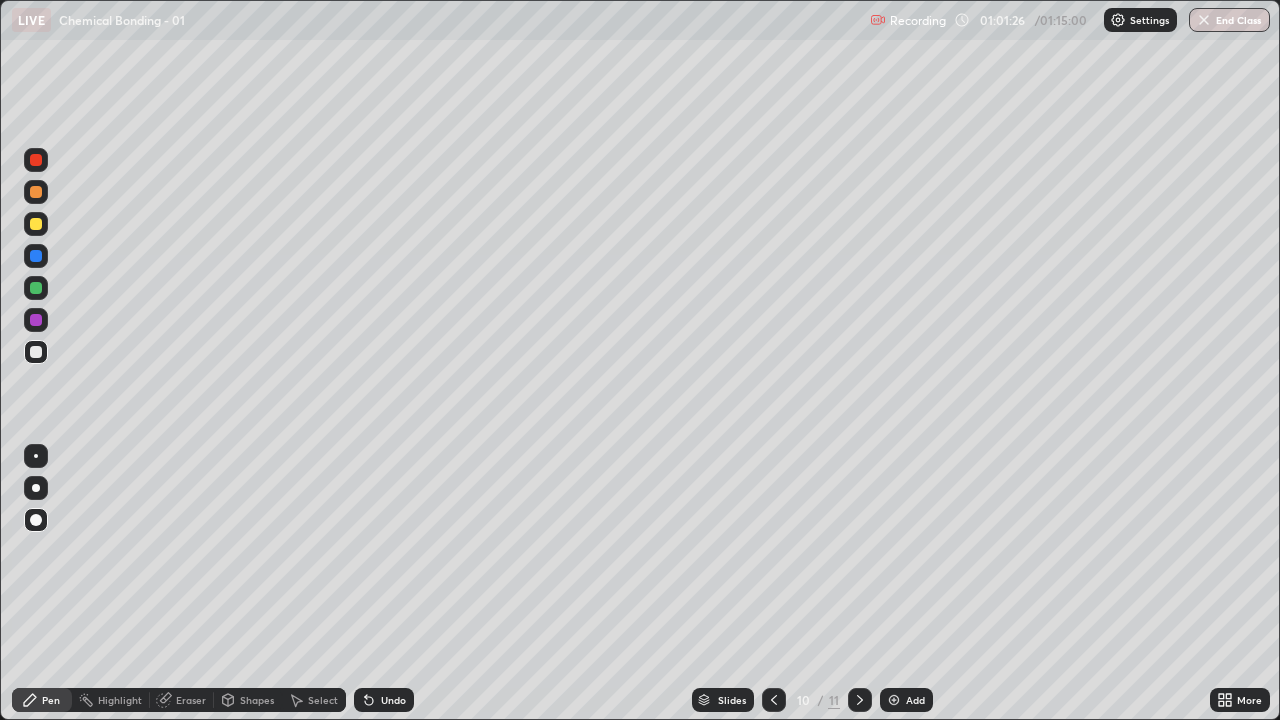 click at bounding box center (36, 352) 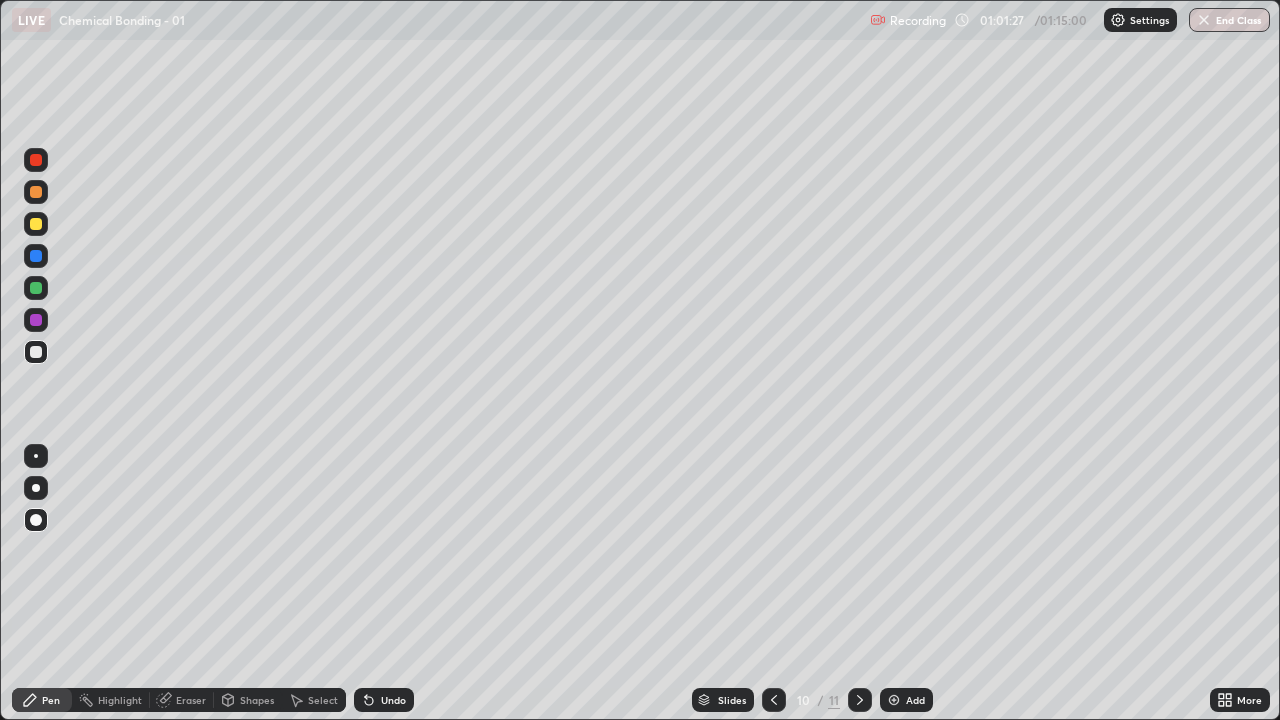 click at bounding box center [36, 224] 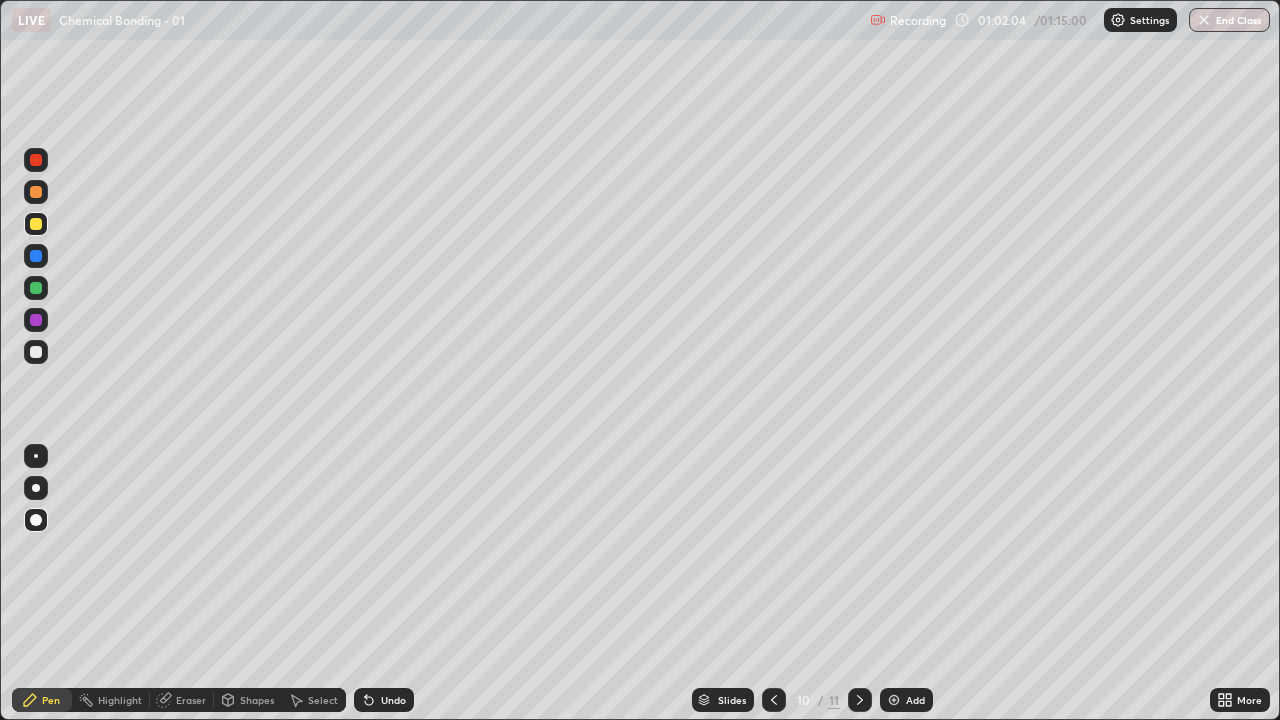 click on "Eraser" at bounding box center (191, 700) 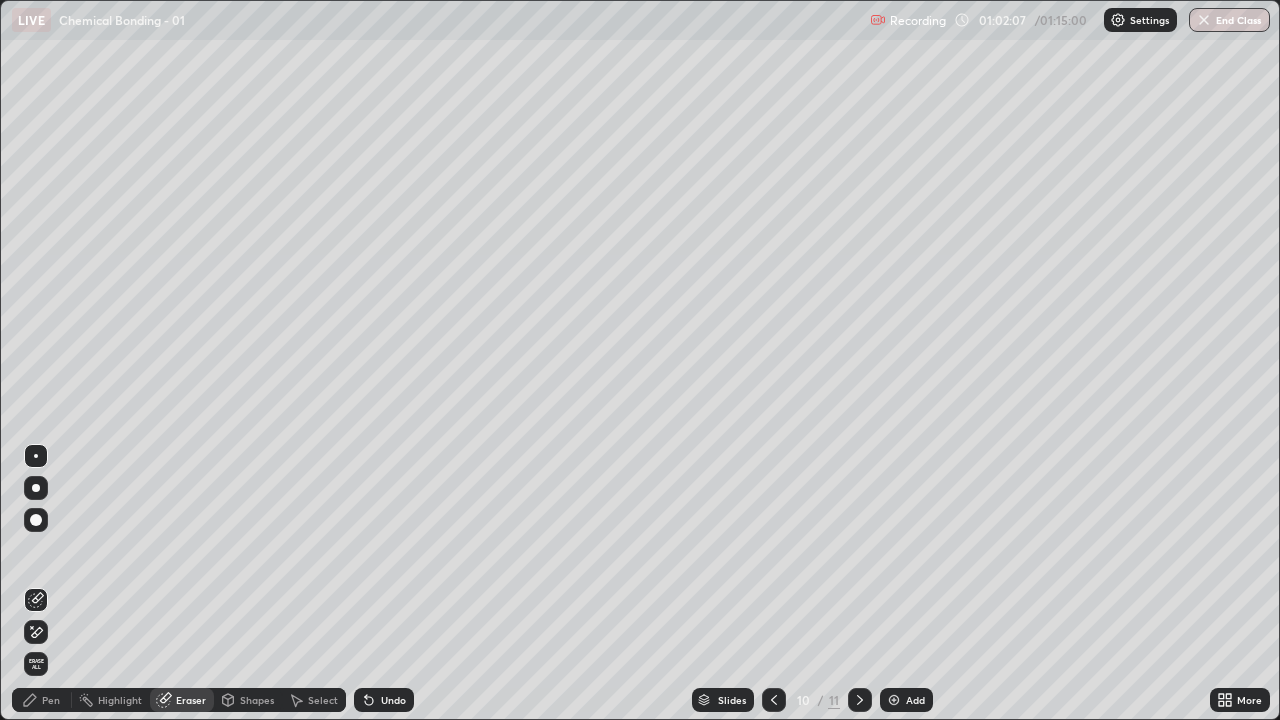 click on "Pen" at bounding box center (51, 700) 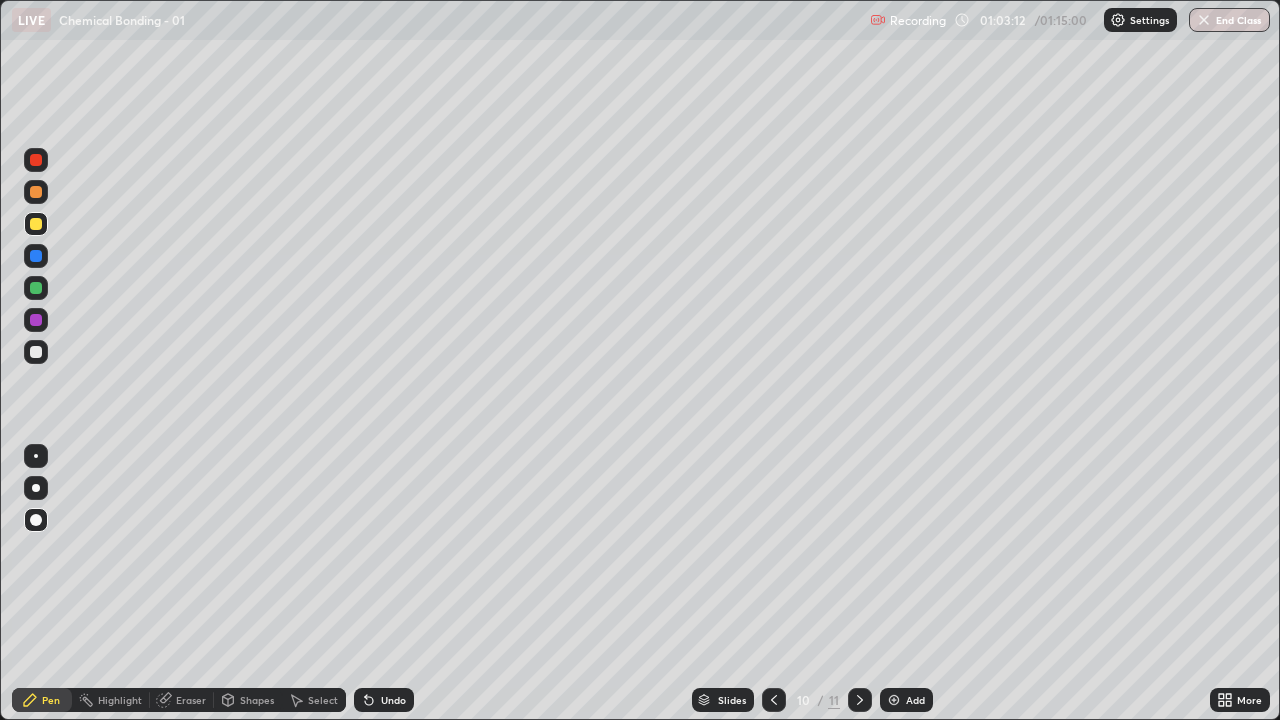 click at bounding box center [36, 352] 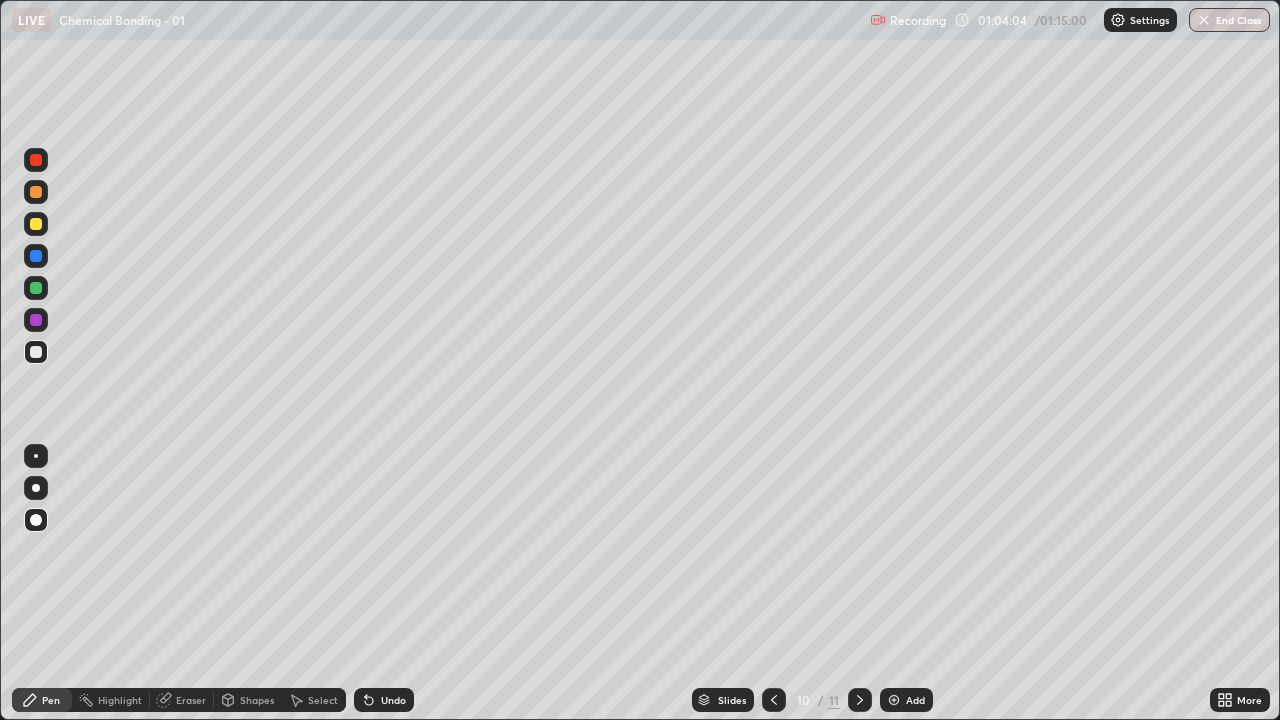 click at bounding box center (36, 224) 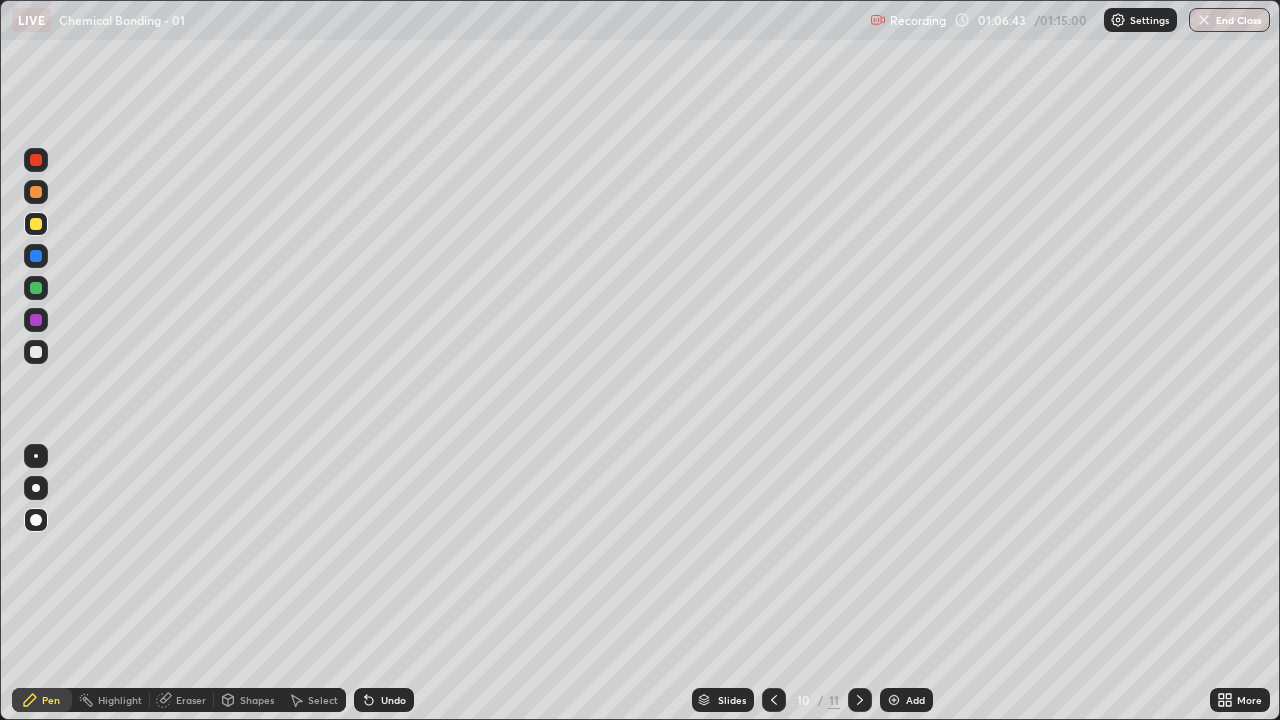 click at bounding box center [36, 352] 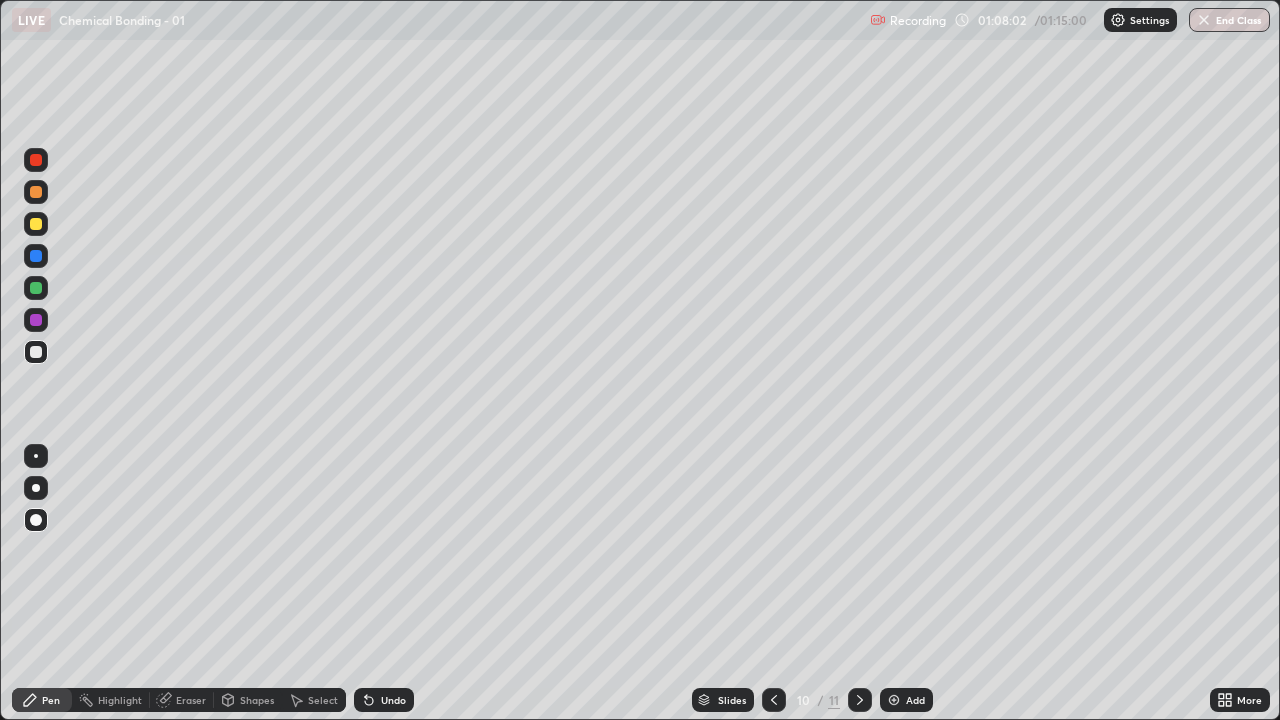 click on "Add" at bounding box center (915, 700) 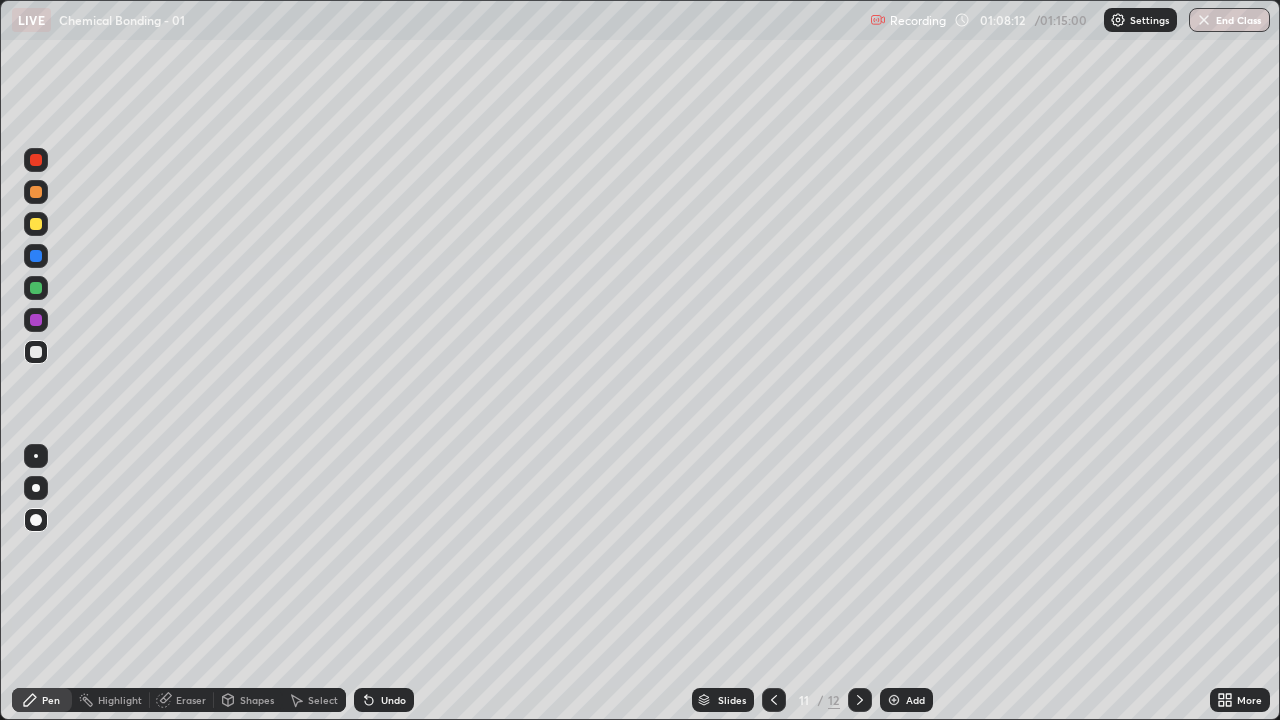 click 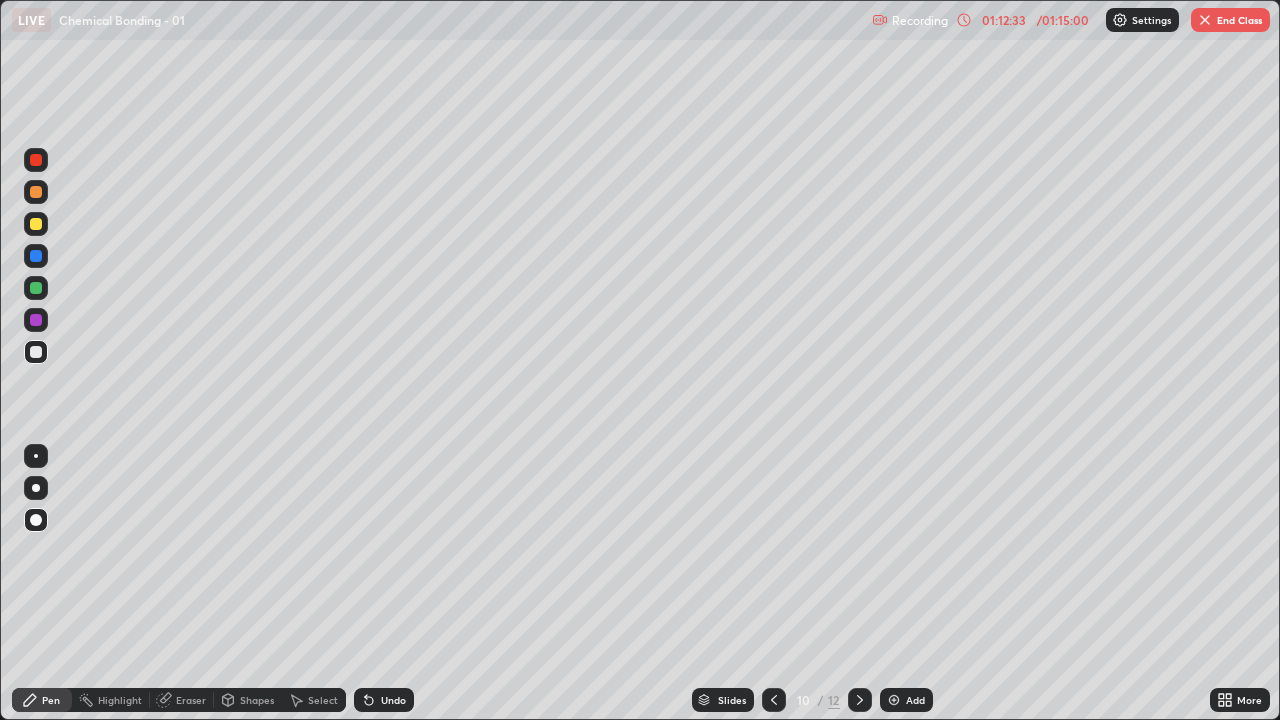 click 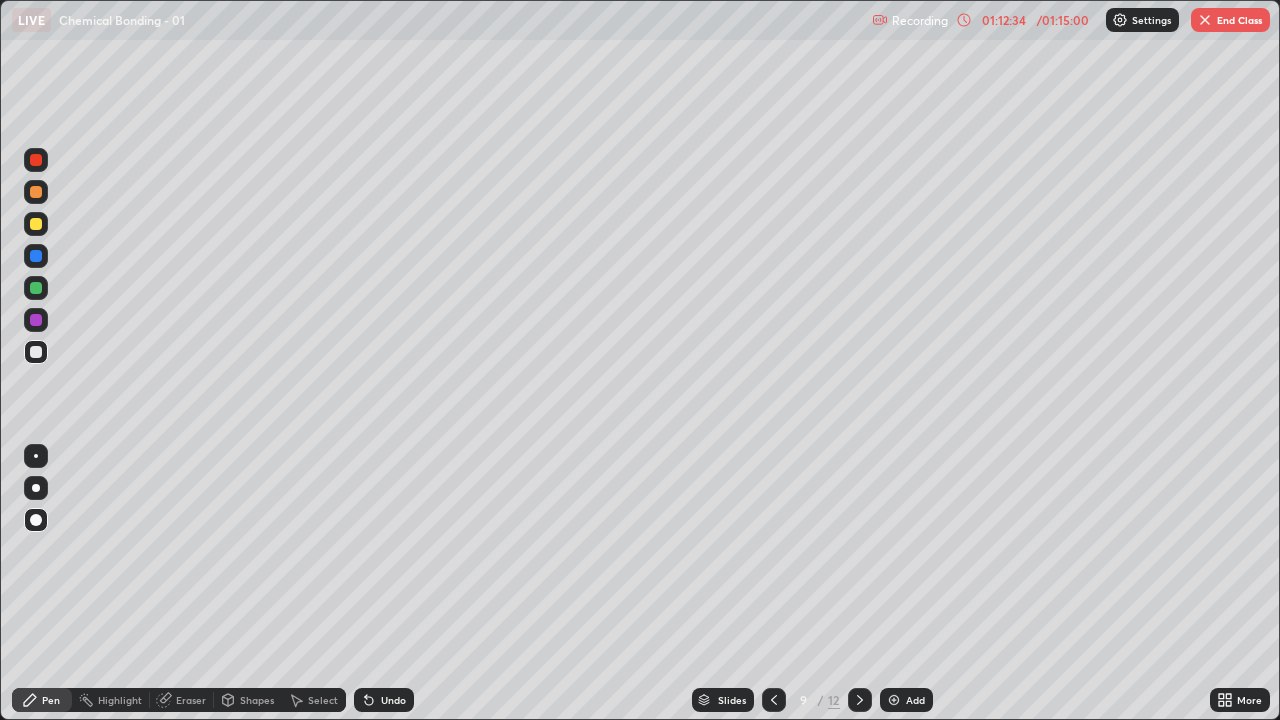 click 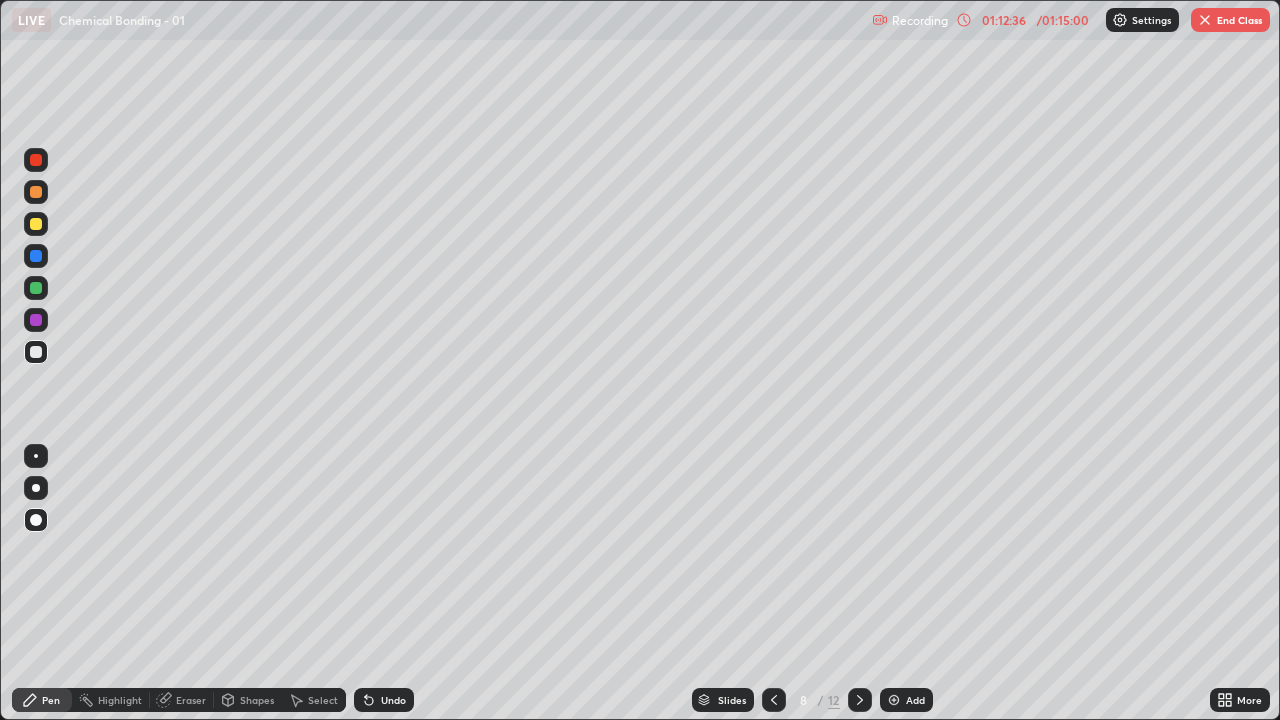click 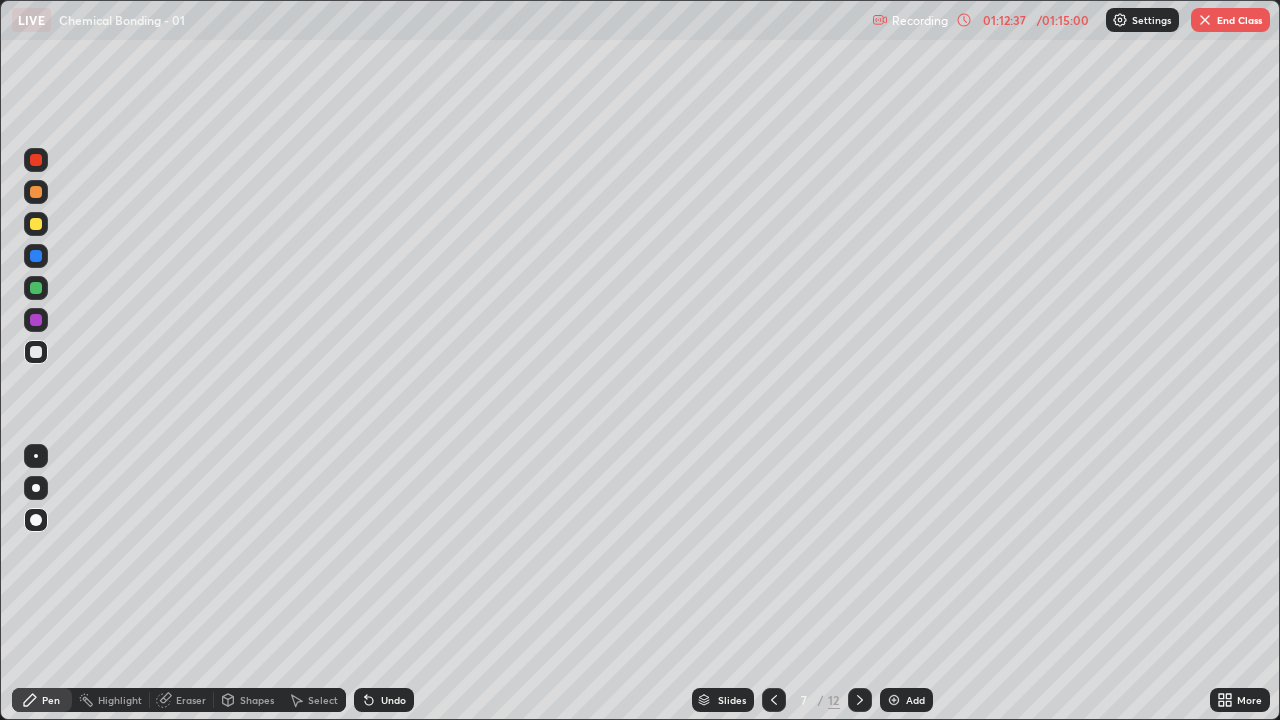 click at bounding box center (774, 700) 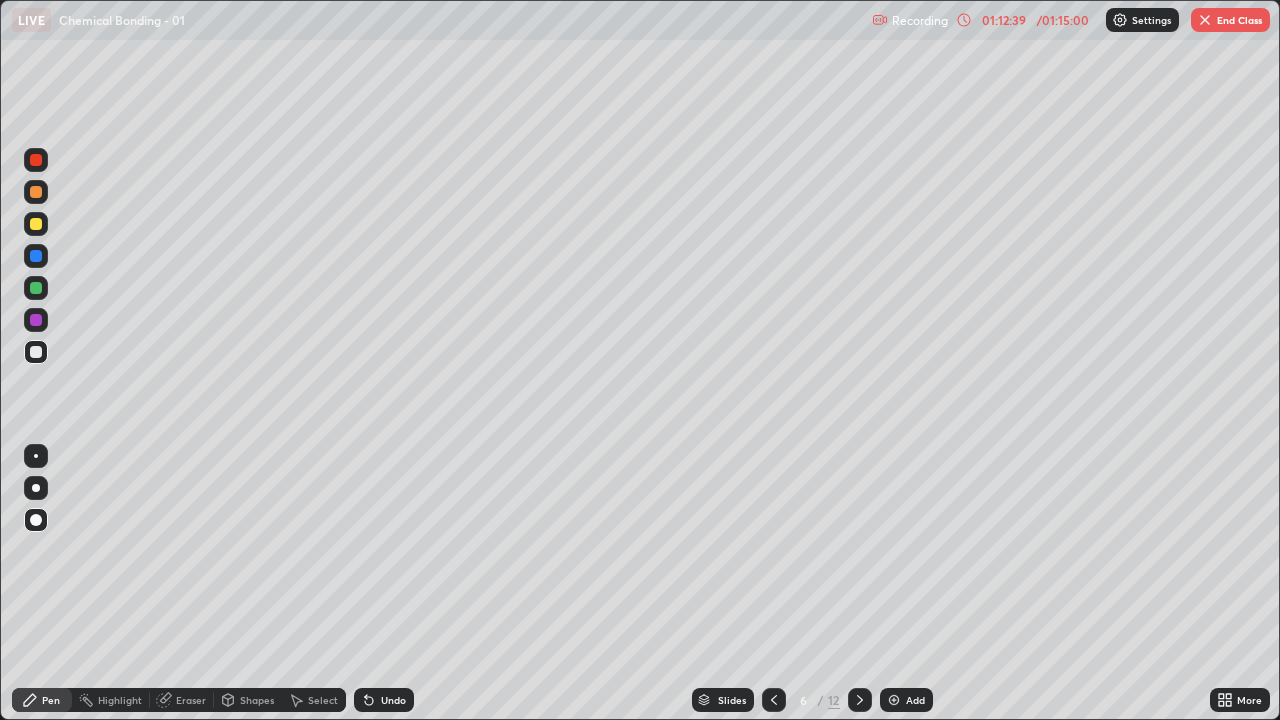 click 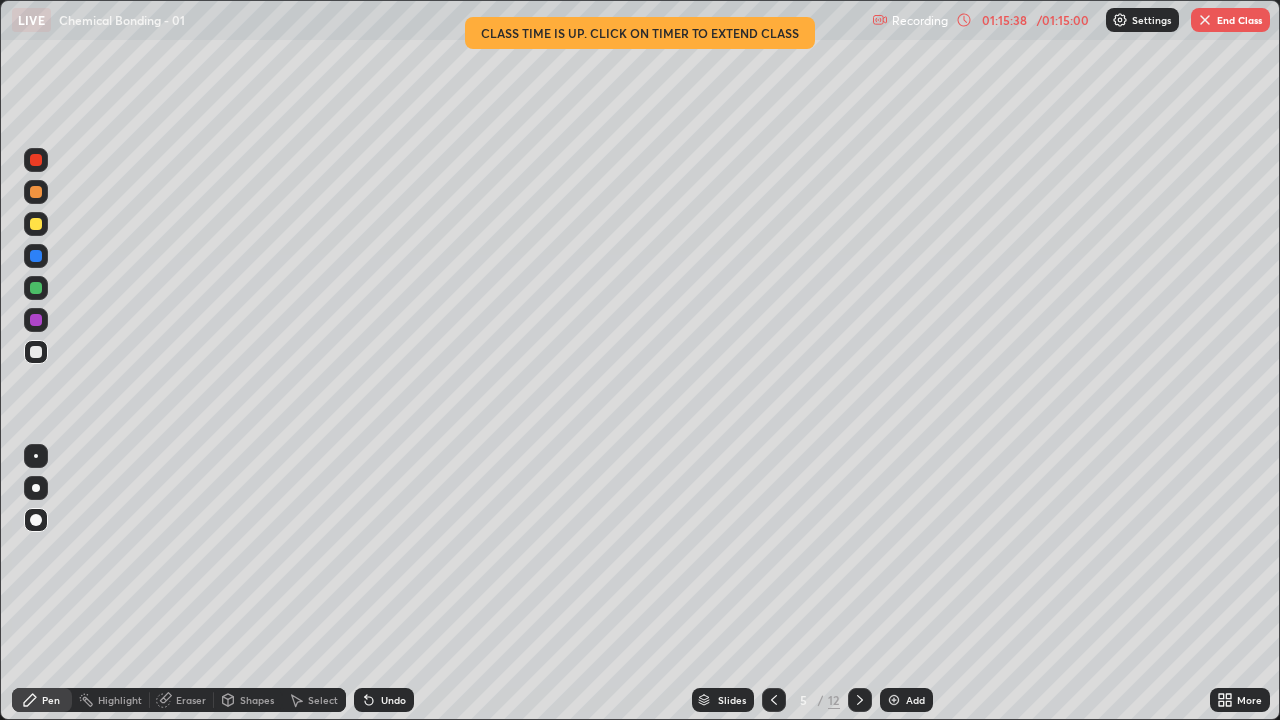 click on "End Class" at bounding box center [1230, 20] 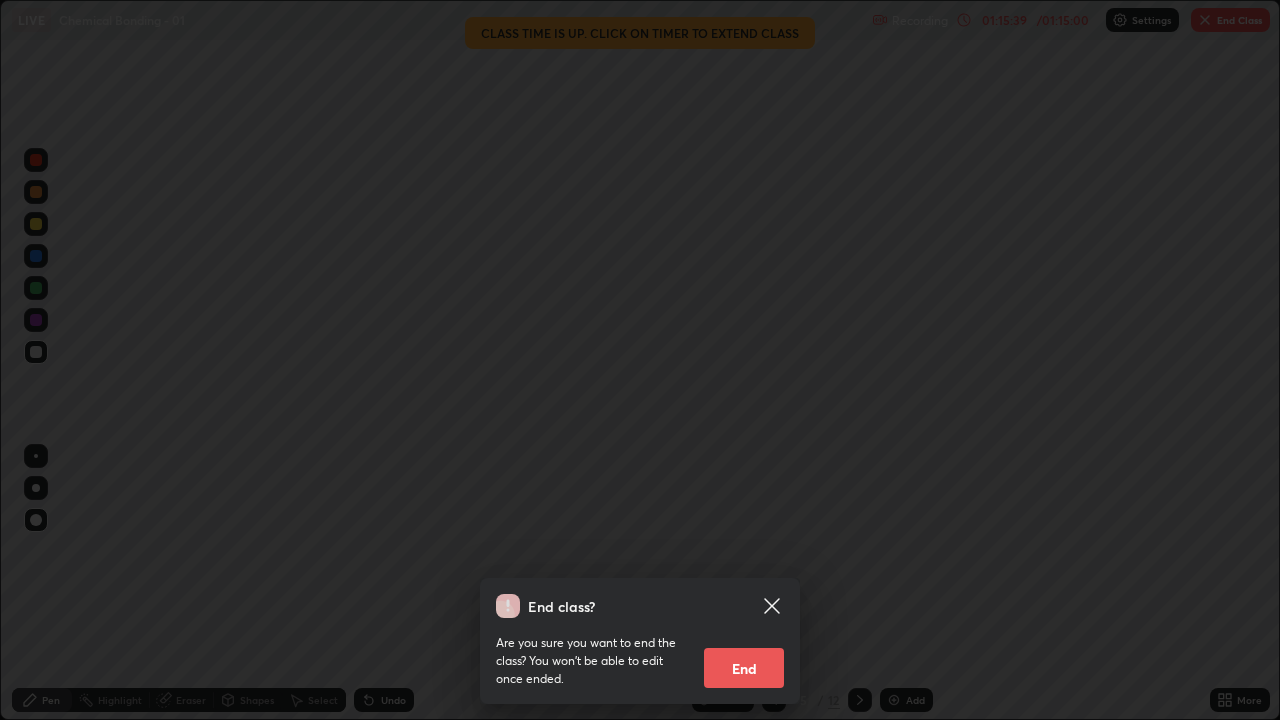 click on "End" at bounding box center (744, 668) 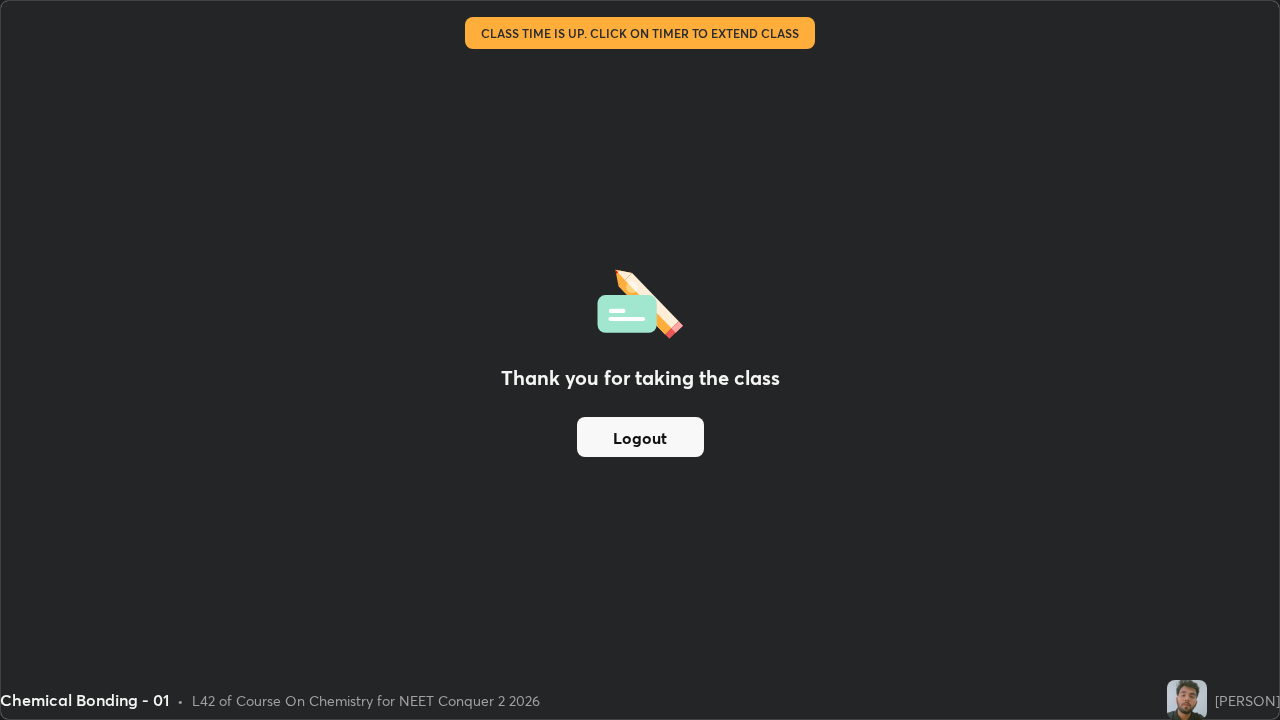 click on "Logout" at bounding box center [640, 437] 